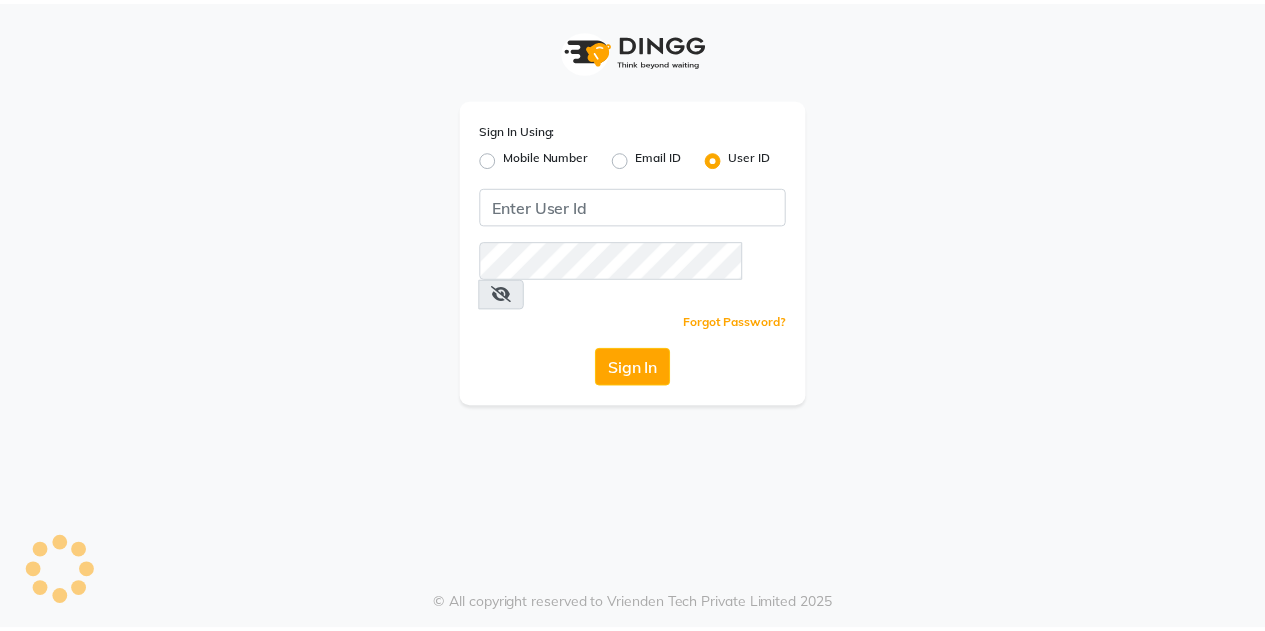 scroll, scrollTop: 0, scrollLeft: 0, axis: both 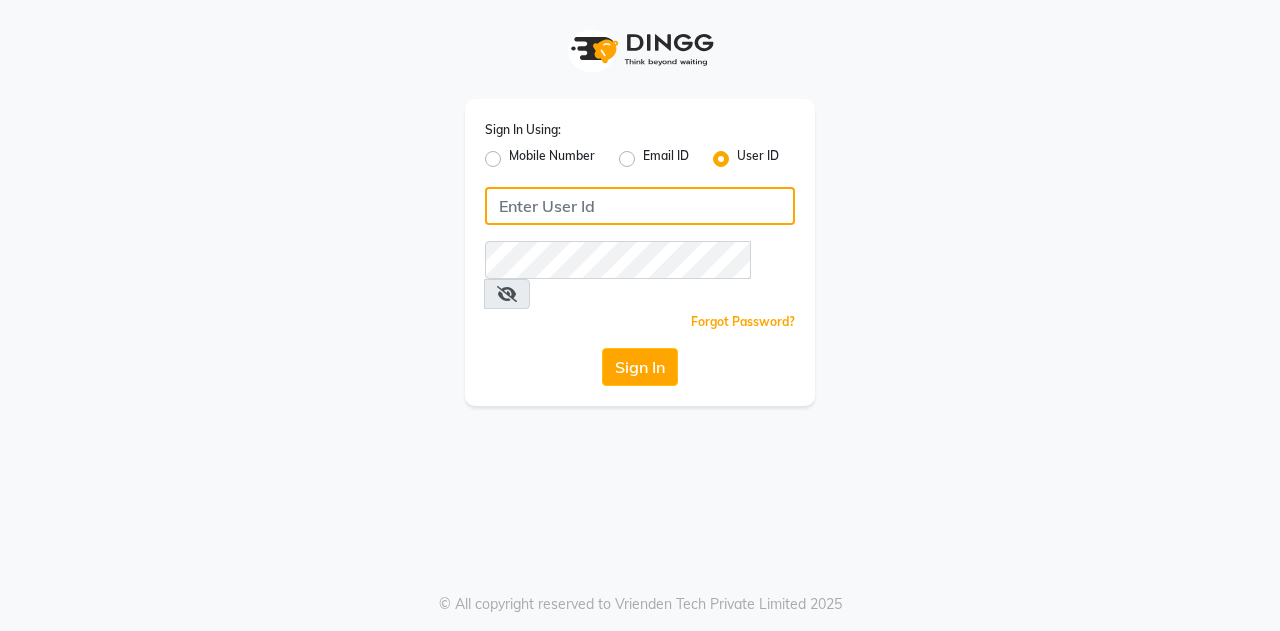 click 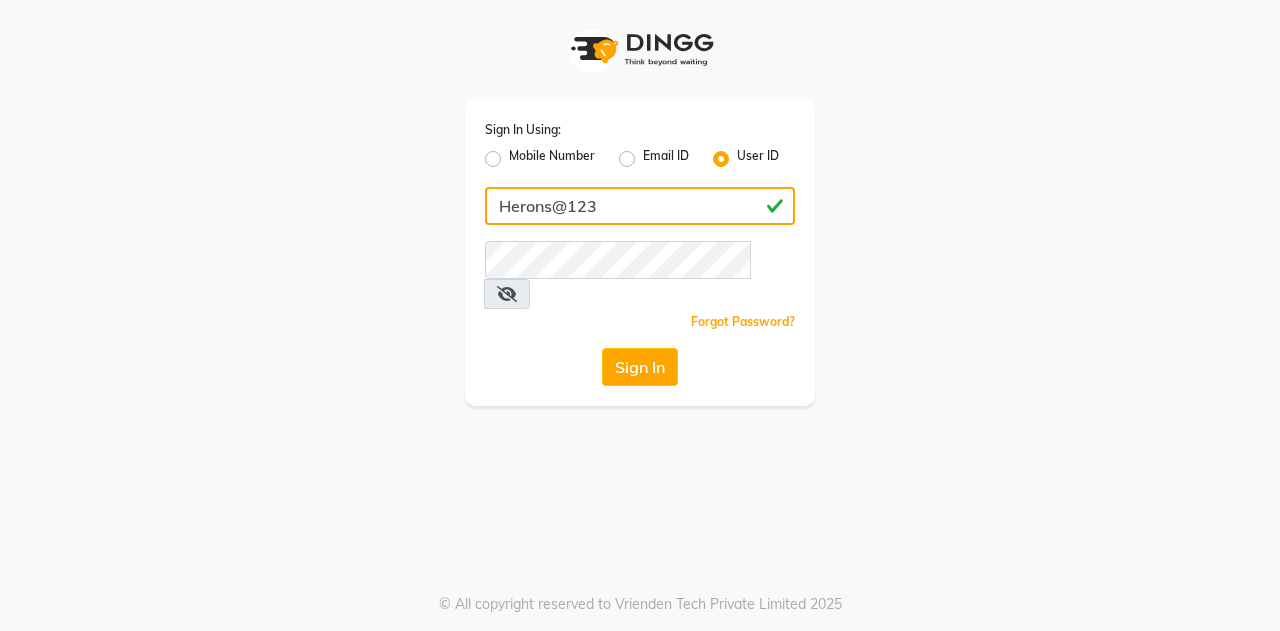 type on "Herons@123" 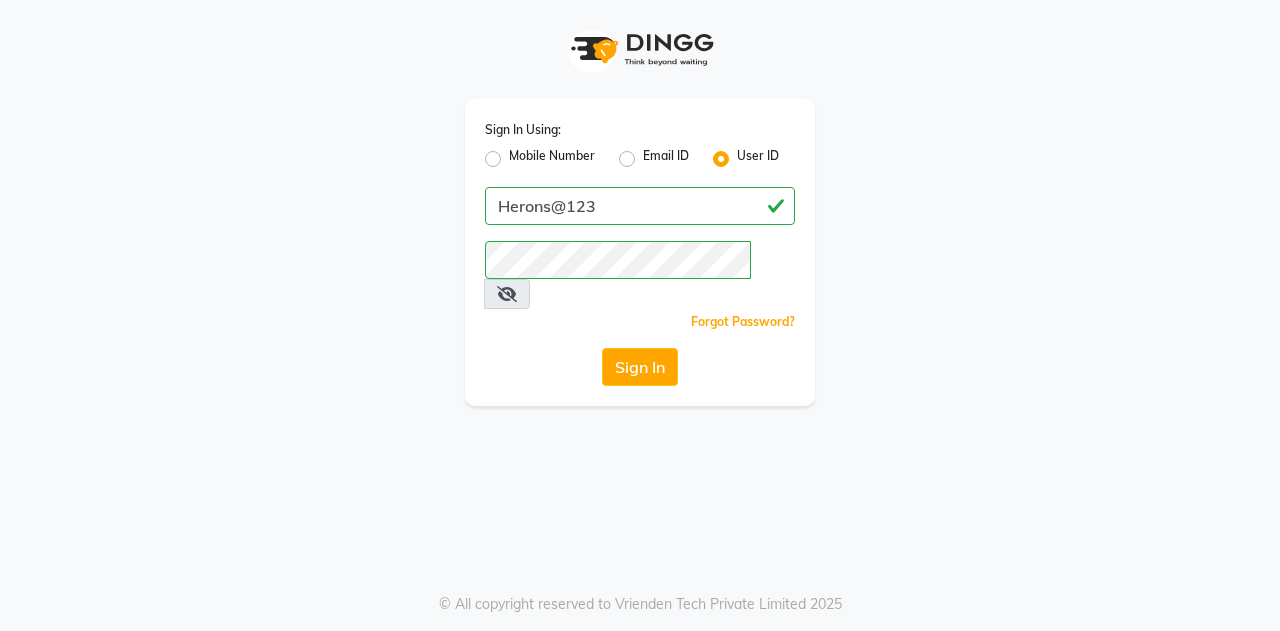 click at bounding box center [507, 294] 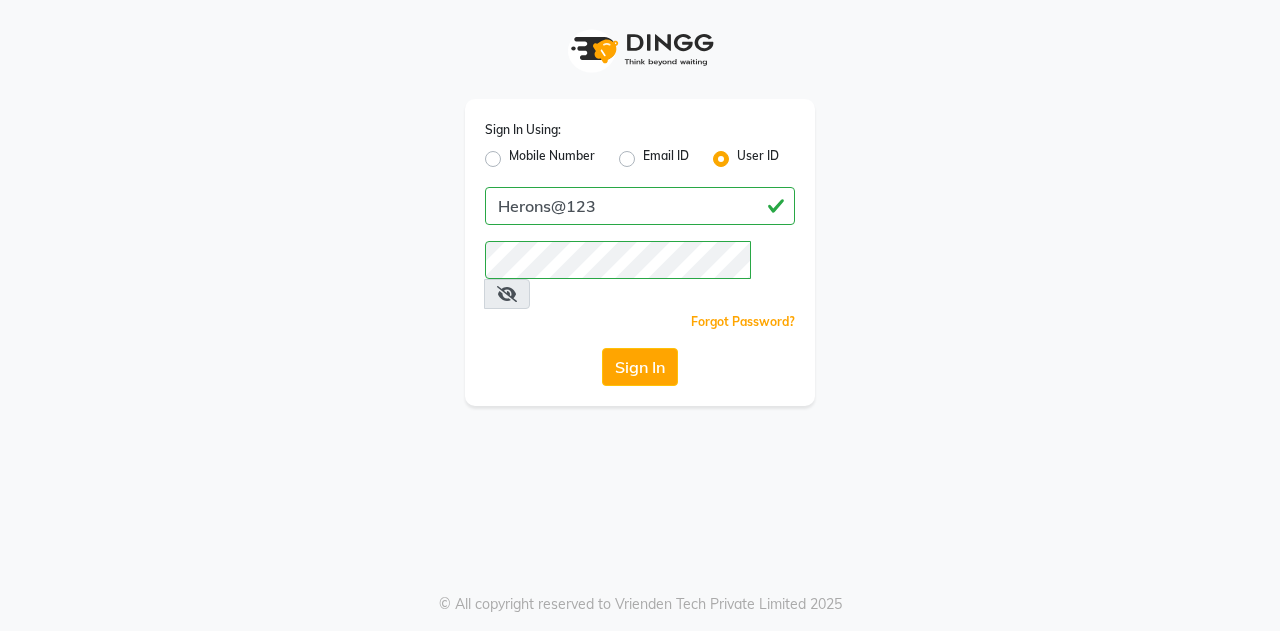click at bounding box center [507, 294] 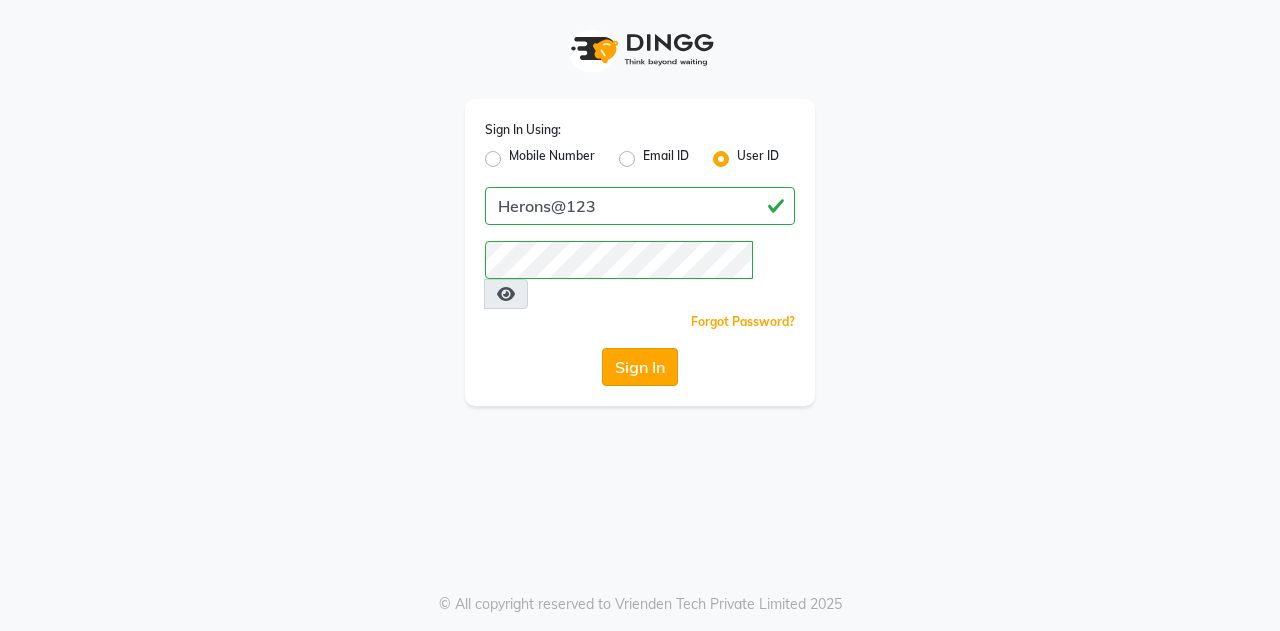 click on "Sign In" 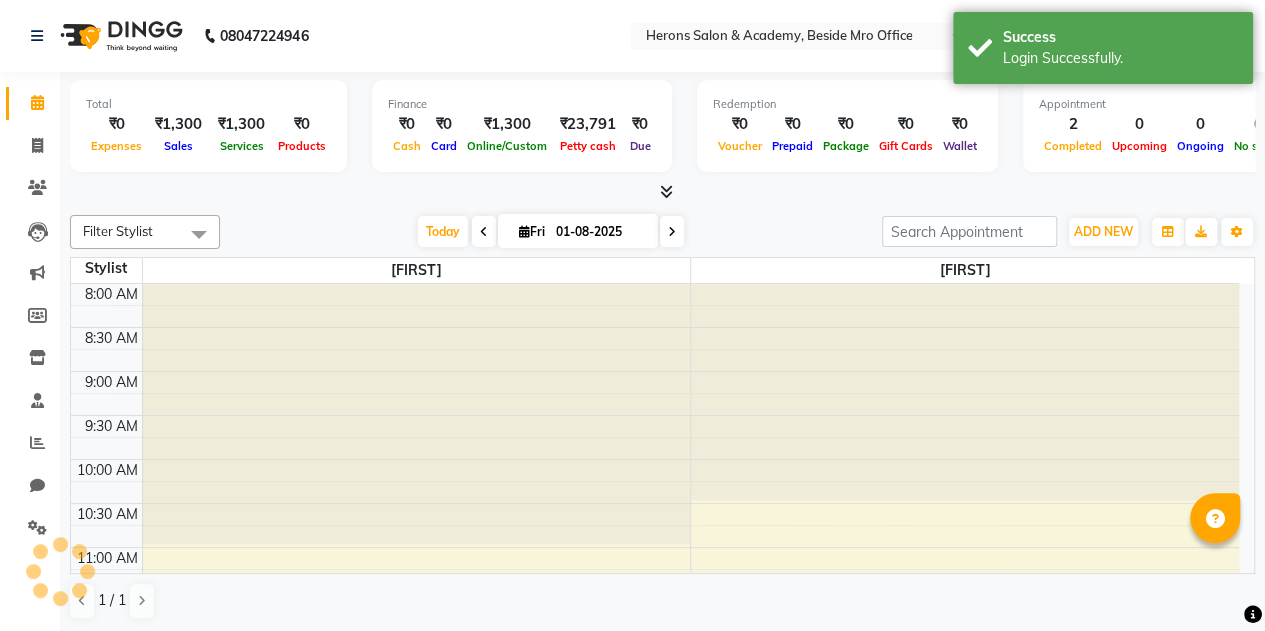 scroll, scrollTop: 0, scrollLeft: 0, axis: both 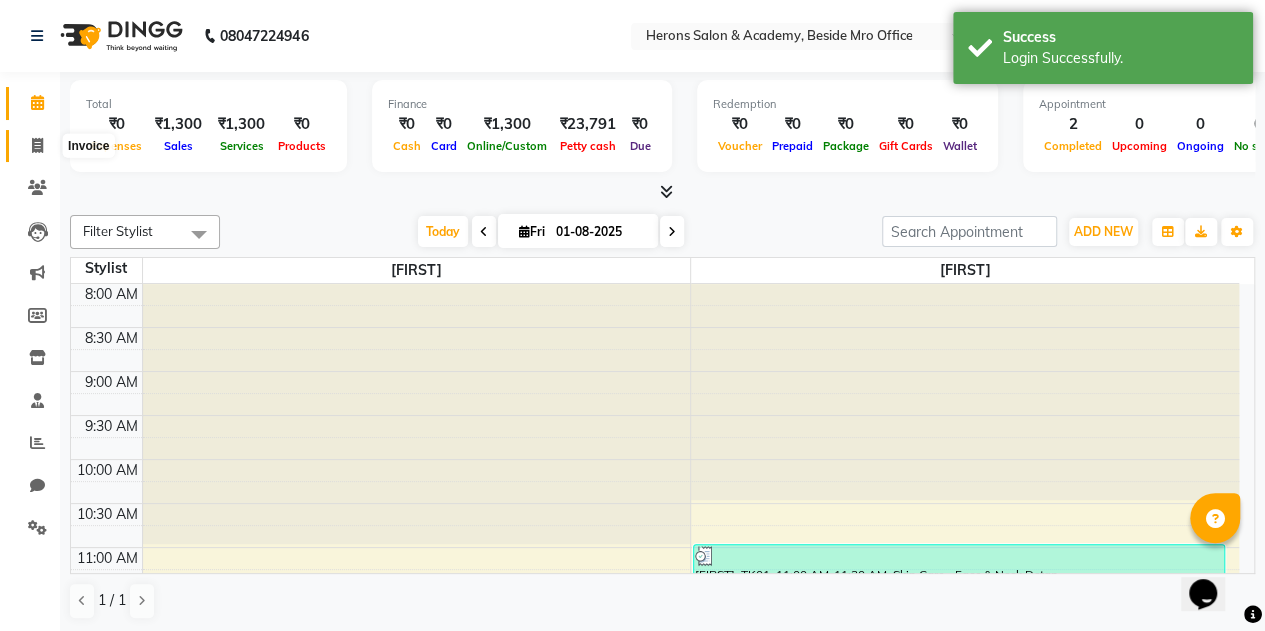 click 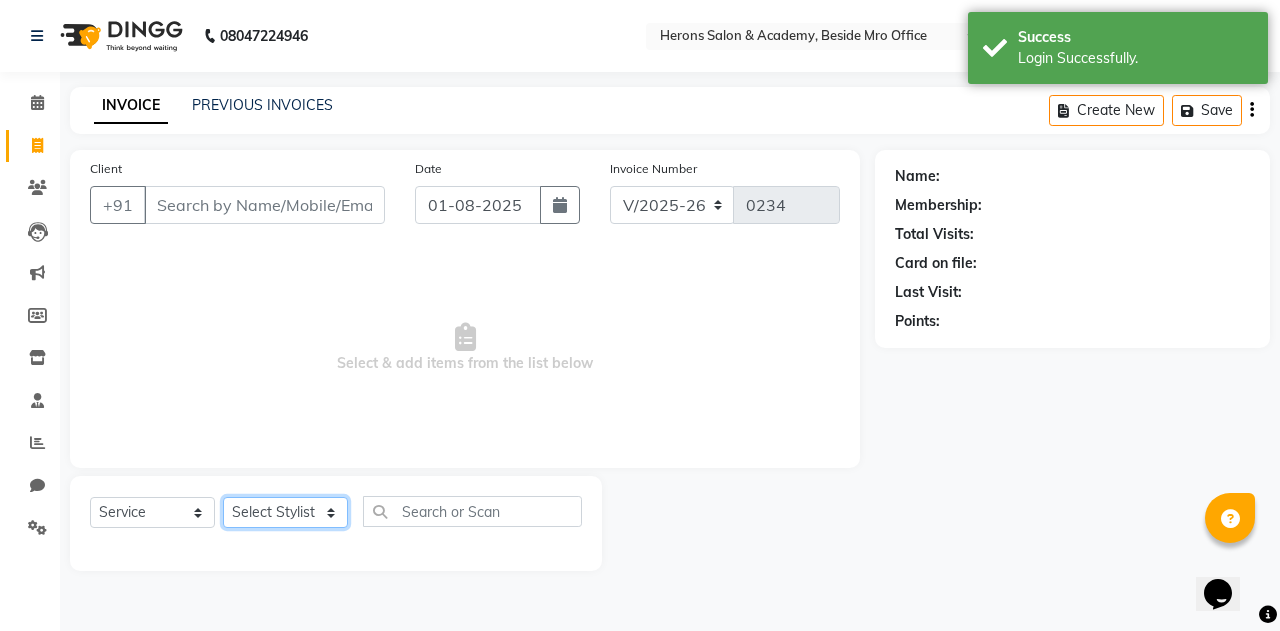 click on "Select Stylist [FIRST] [FIRST]" 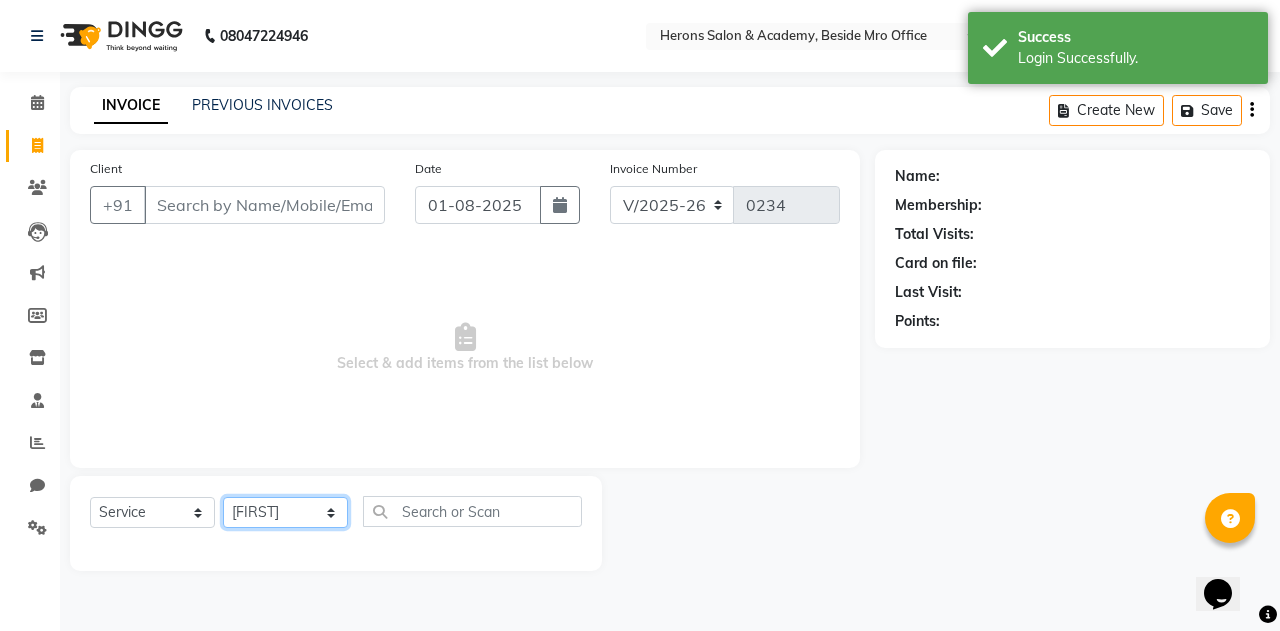 click on "Select Stylist [FIRST] [FIRST]" 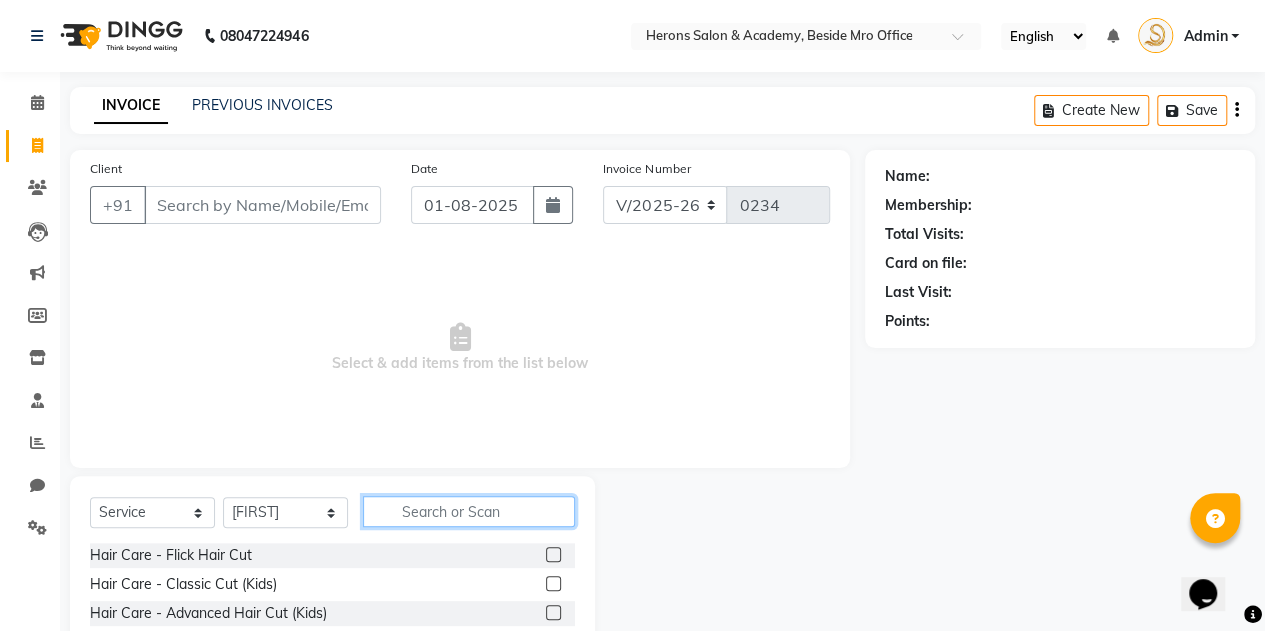 click 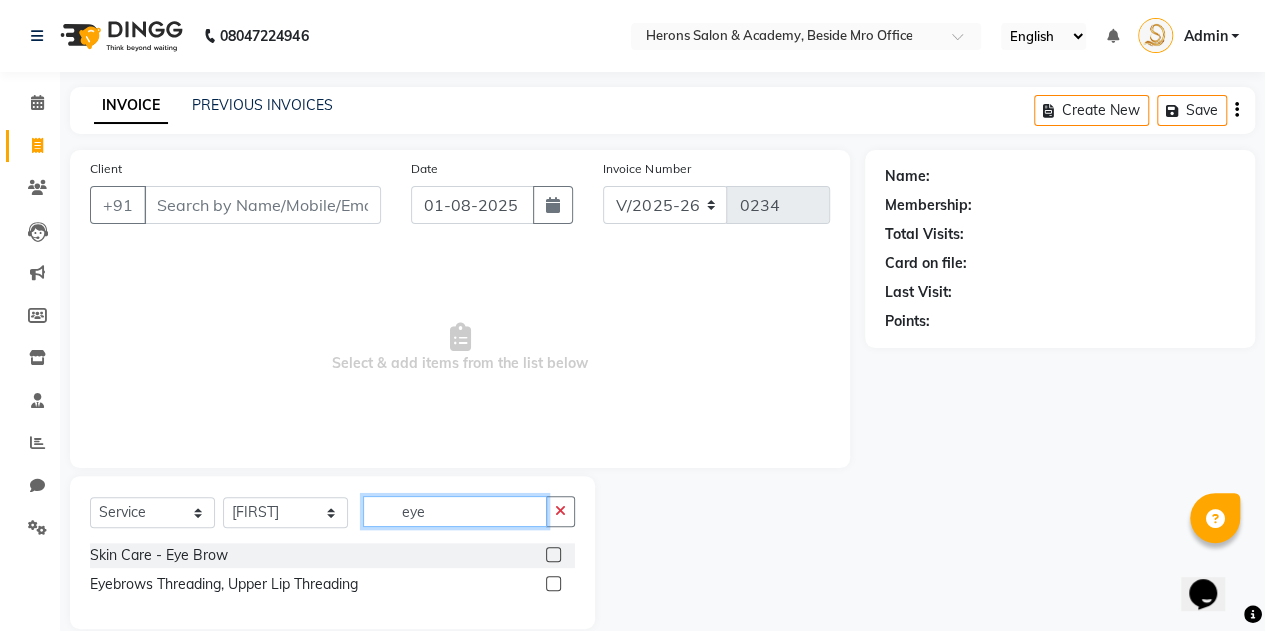 type on "eye" 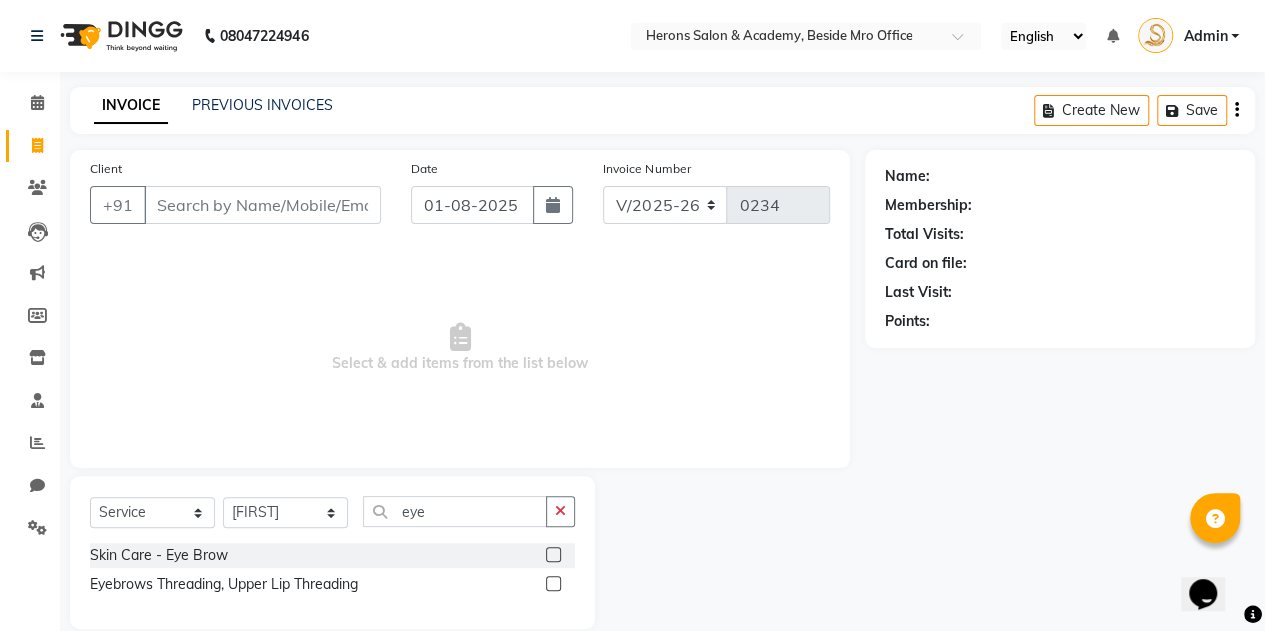 click 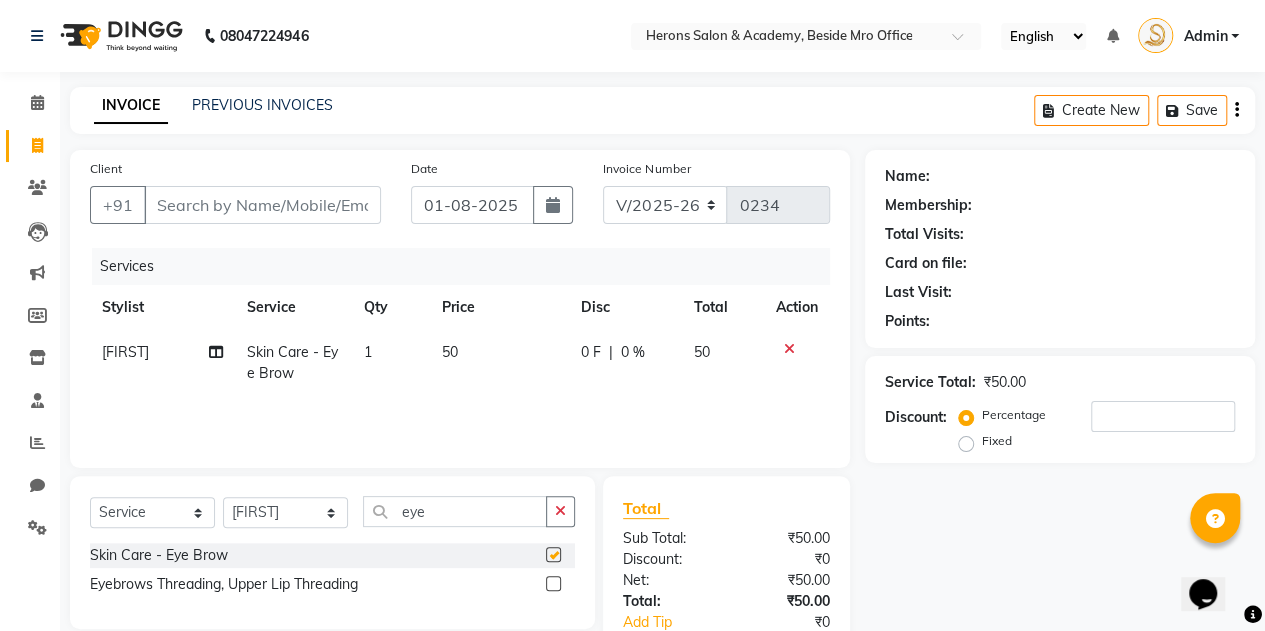 checkbox on "false" 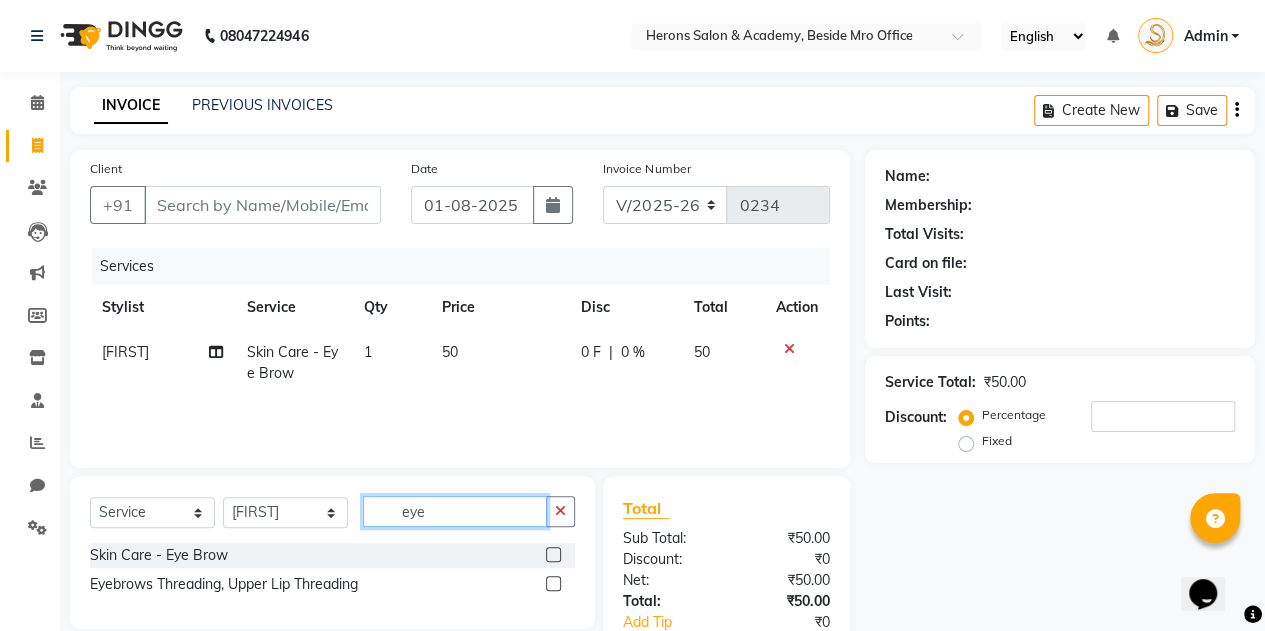 click on "eye" 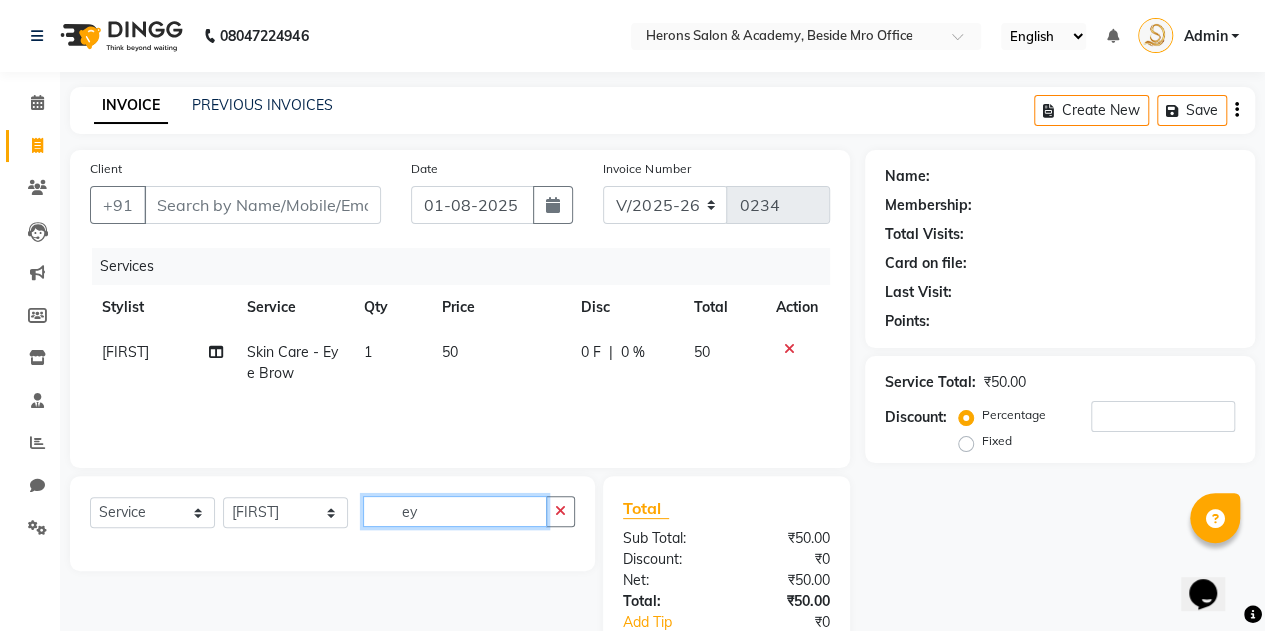 type on "e" 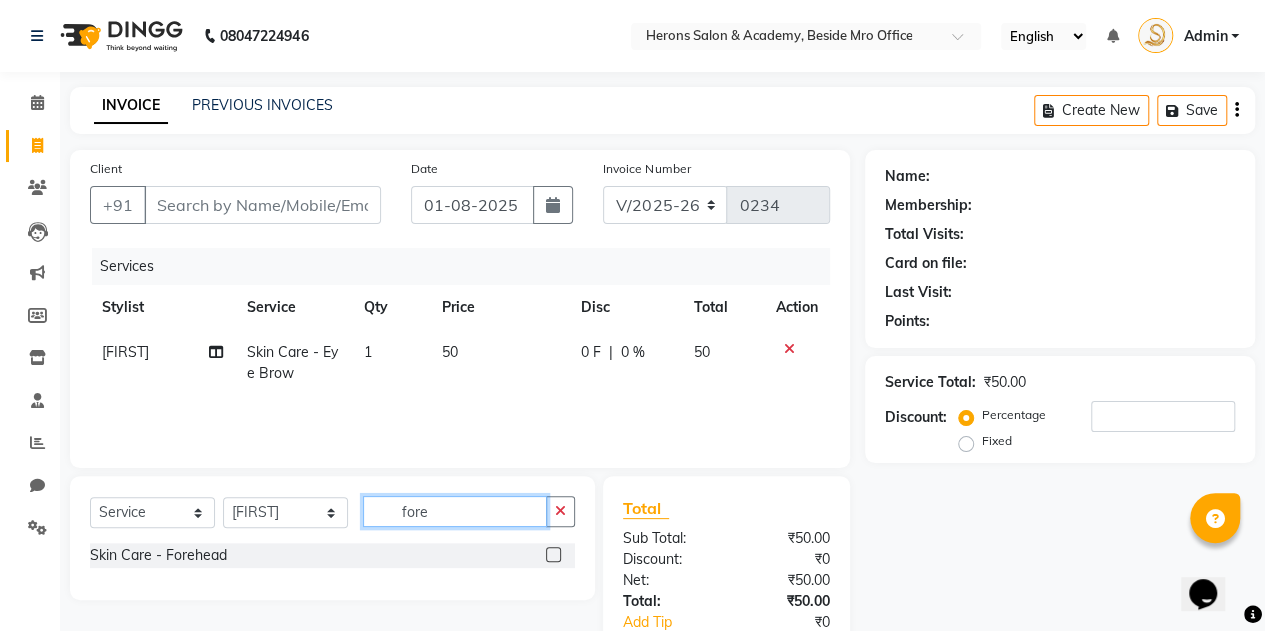type on "fore" 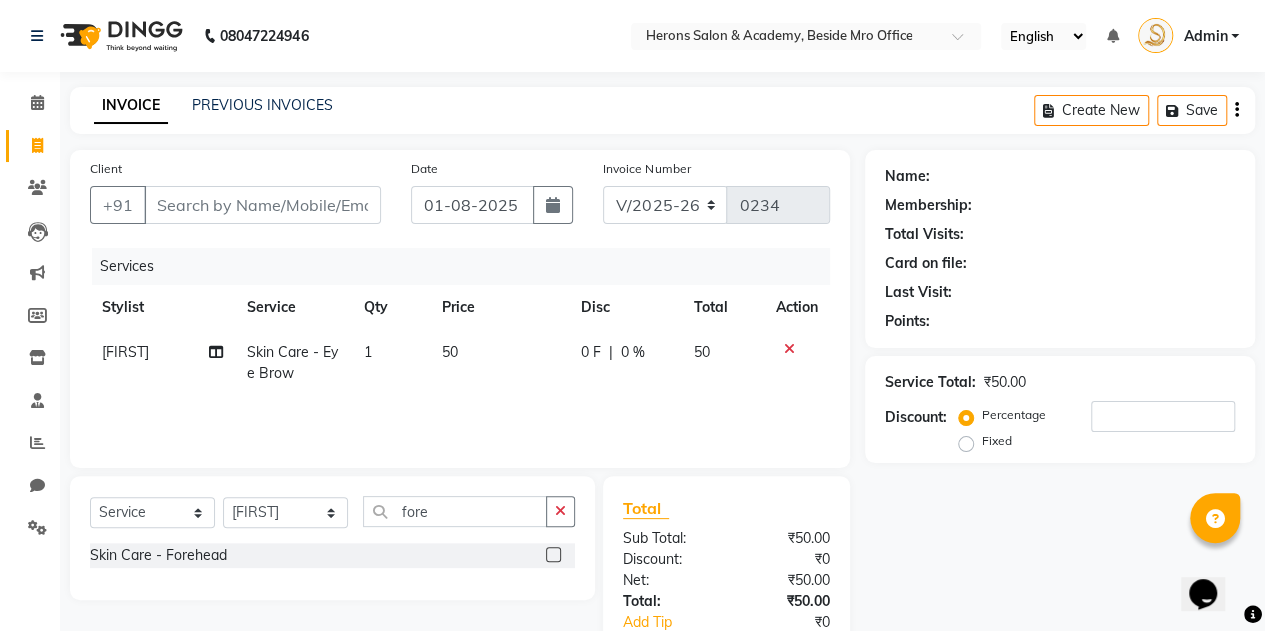 click 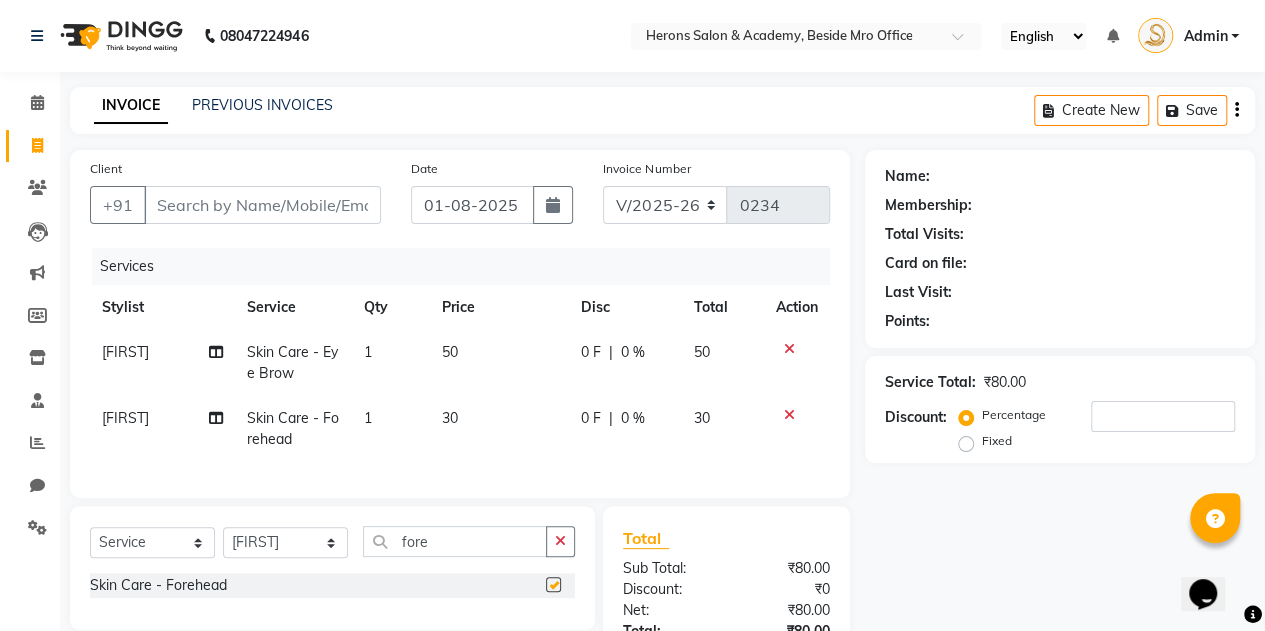 checkbox on "false" 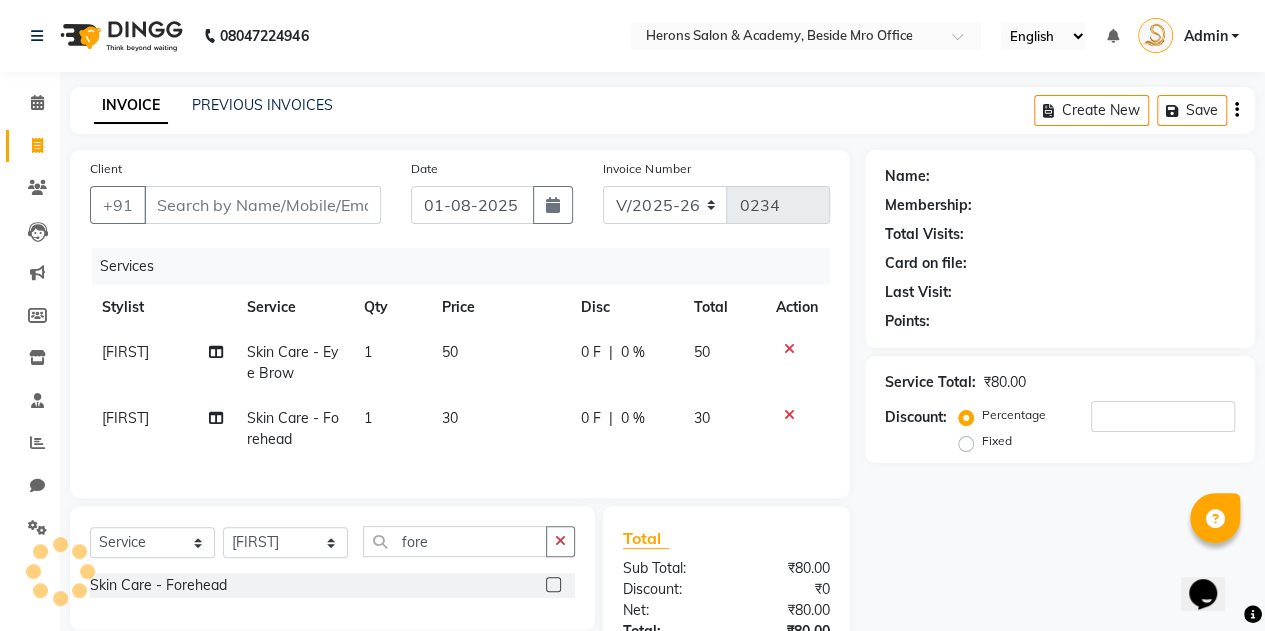 scroll, scrollTop: 170, scrollLeft: 0, axis: vertical 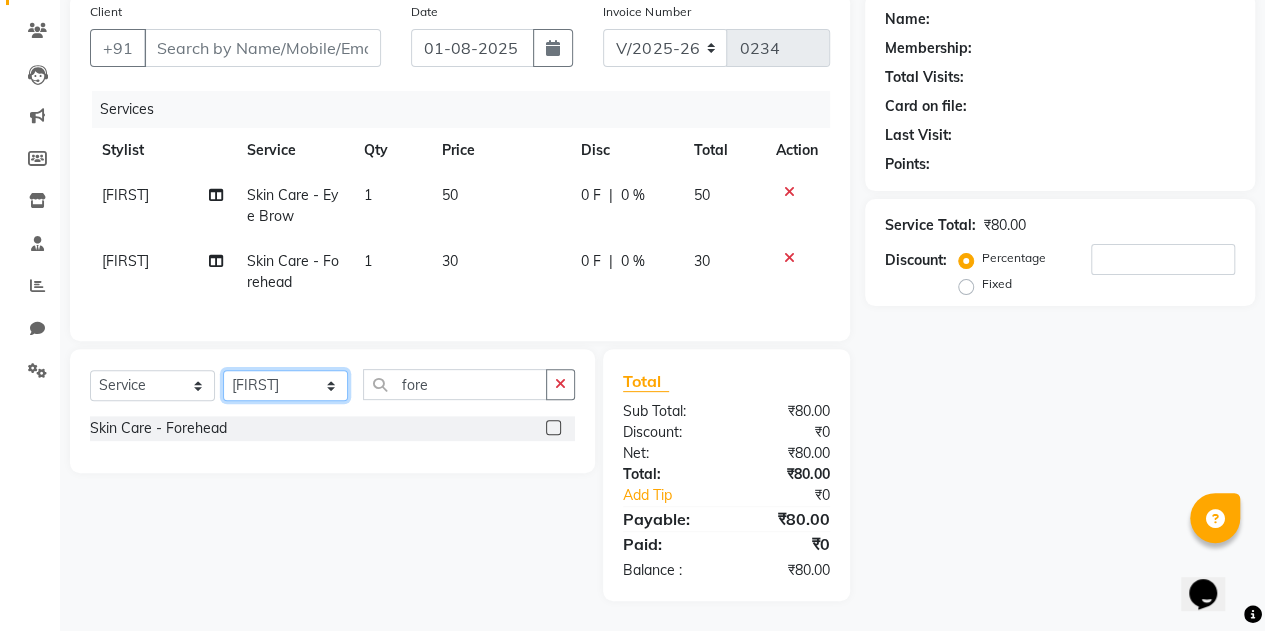 click on "Select Stylist [FIRST] [FIRST]" 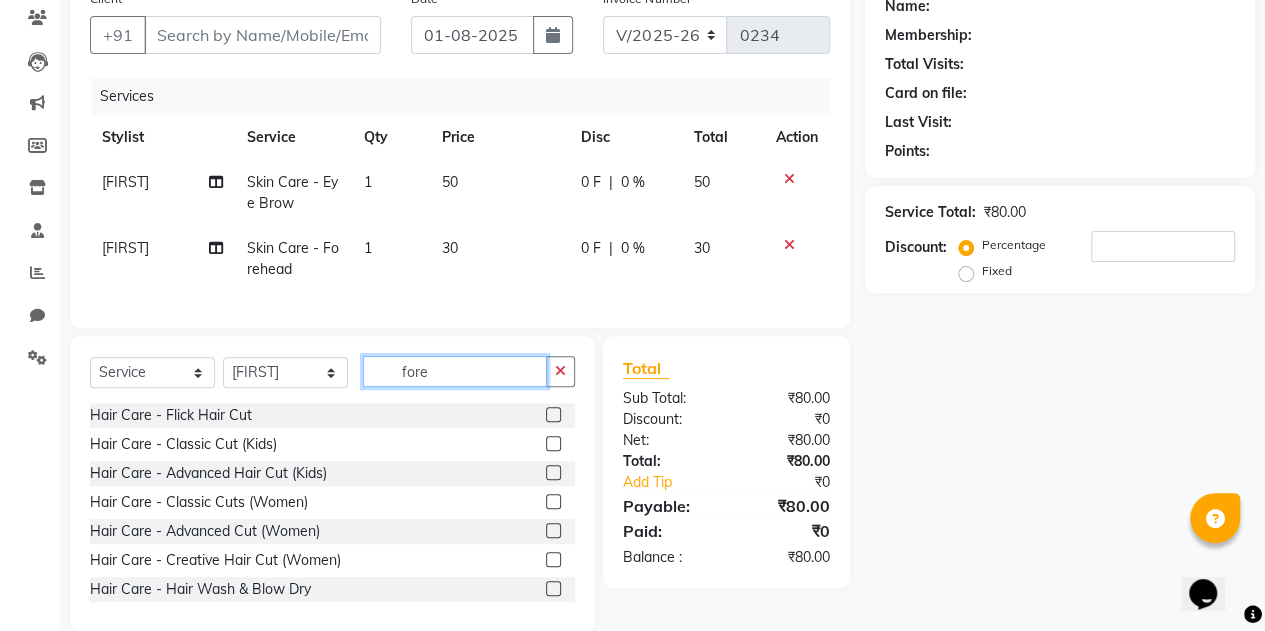 click on "fore" 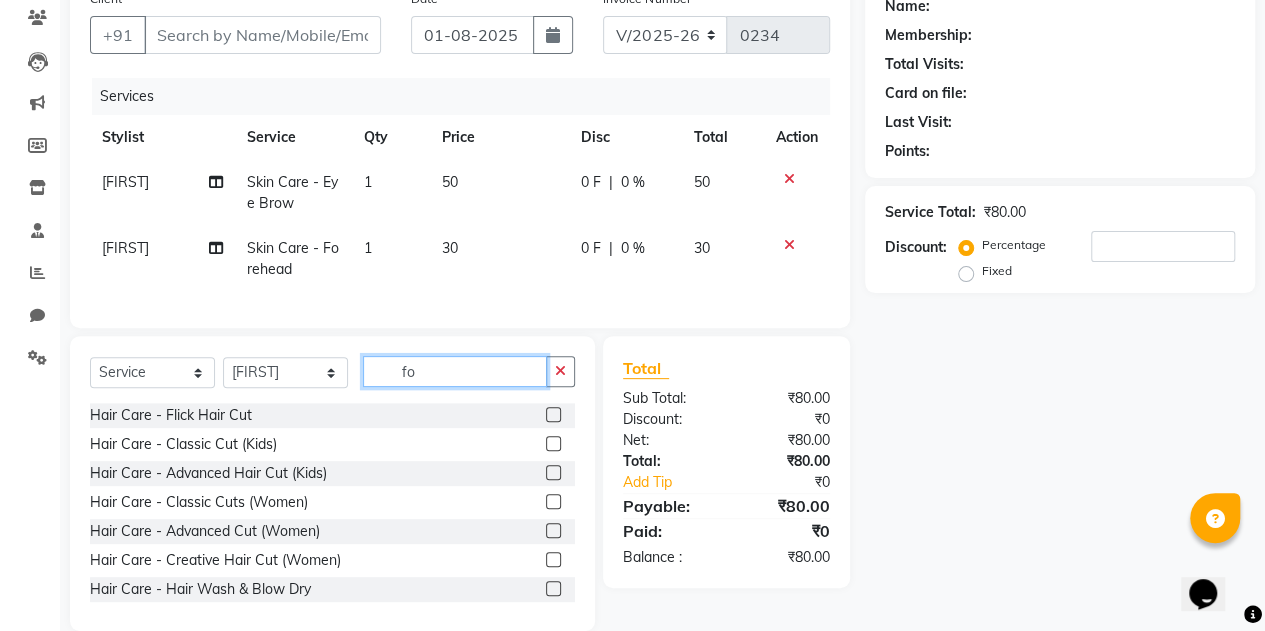 type on "f" 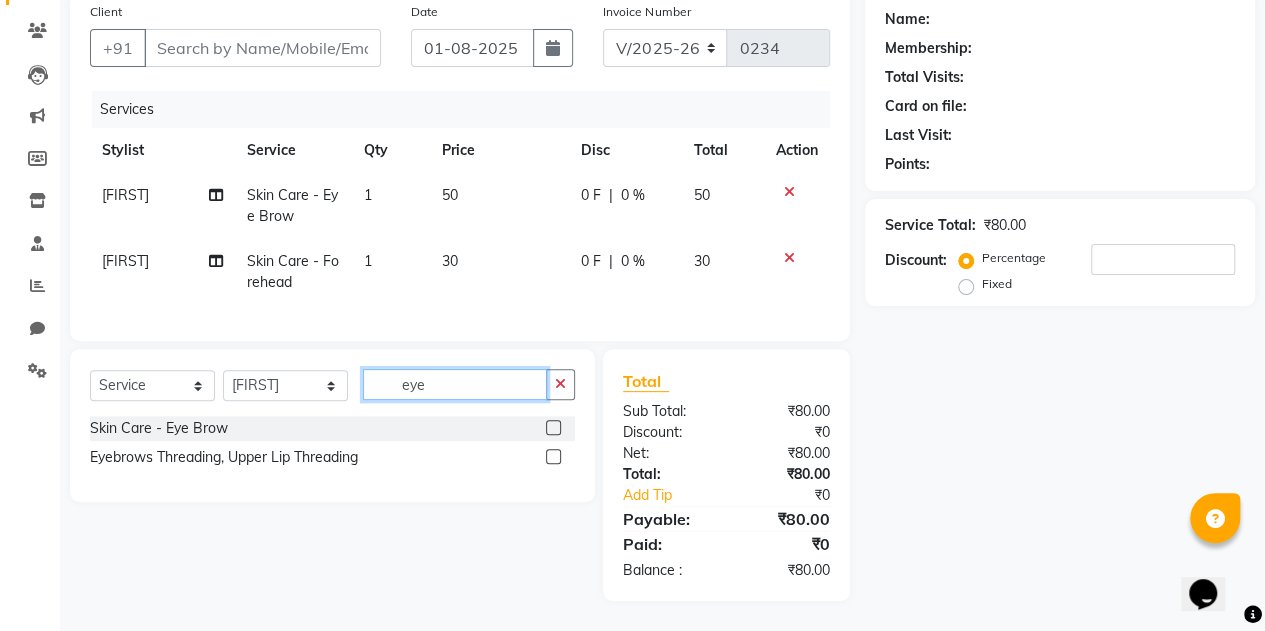 type on "eye" 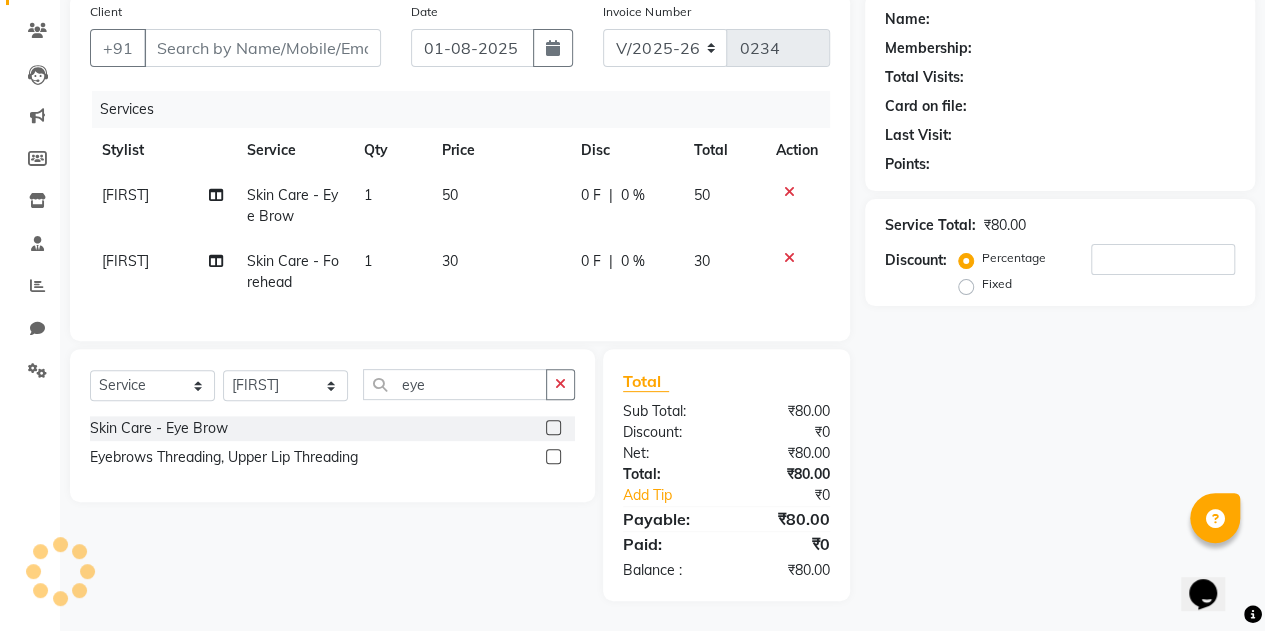 click 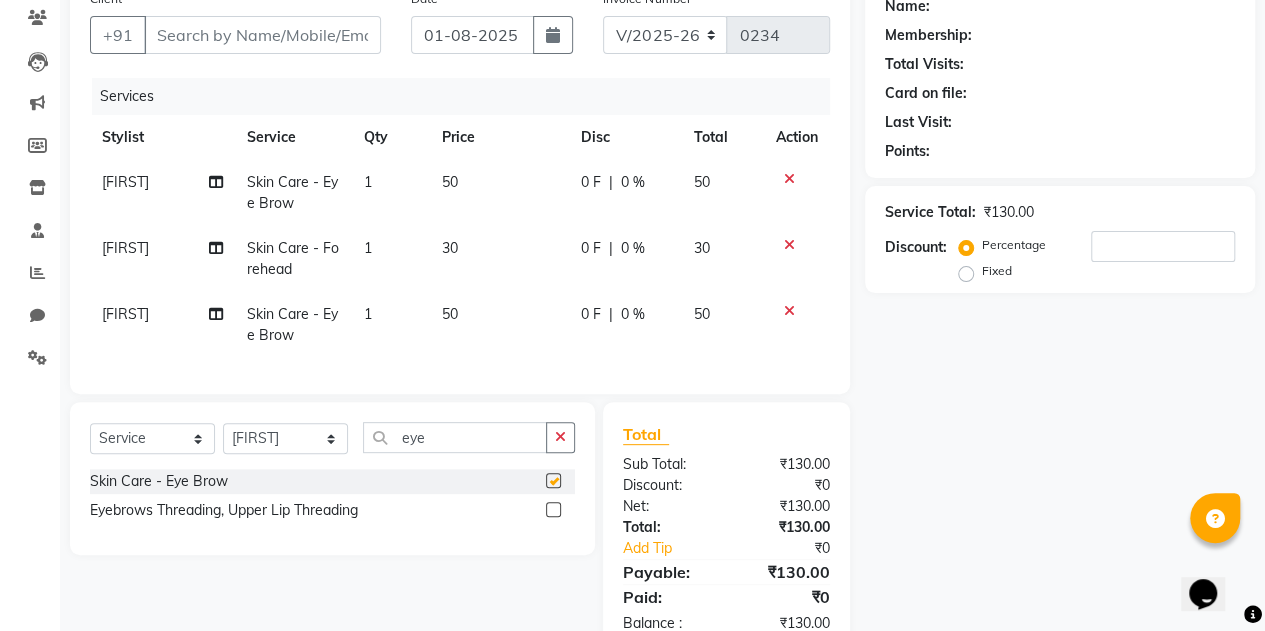checkbox on "false" 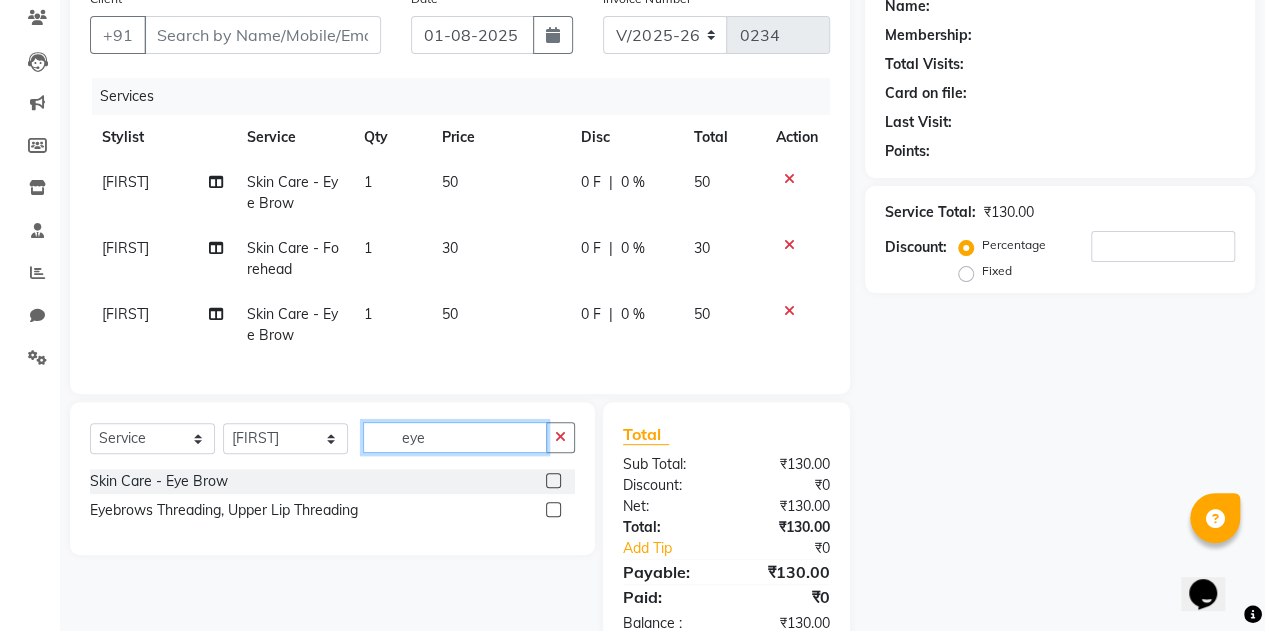 click on "eye" 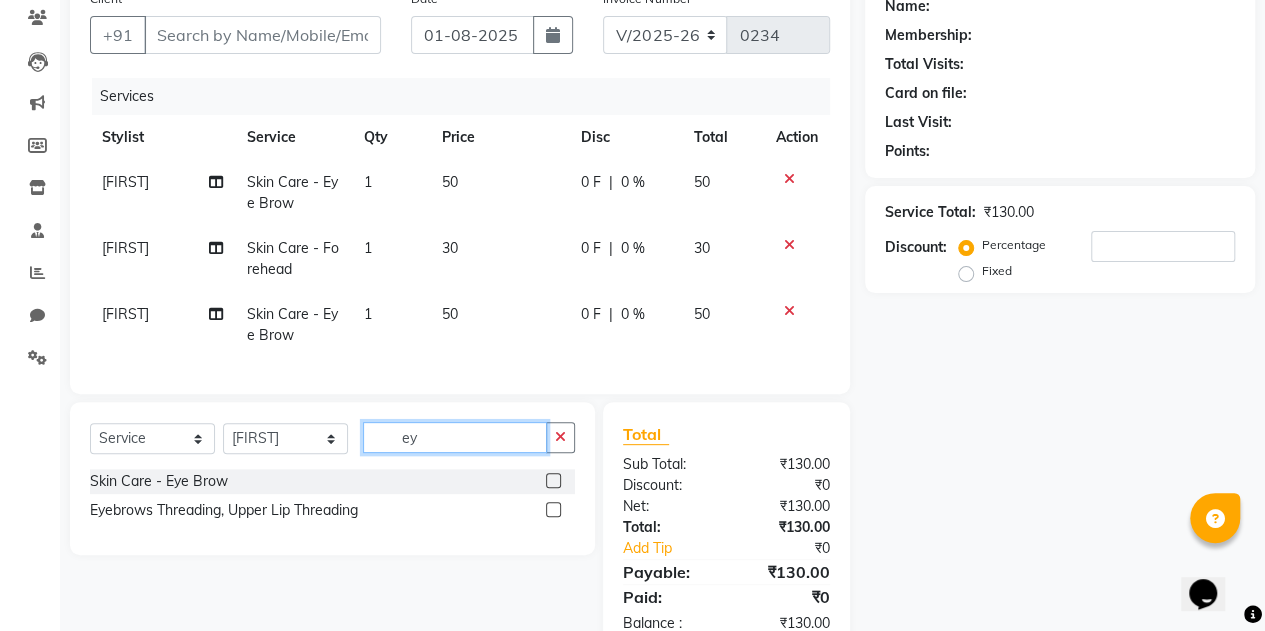 type on "e" 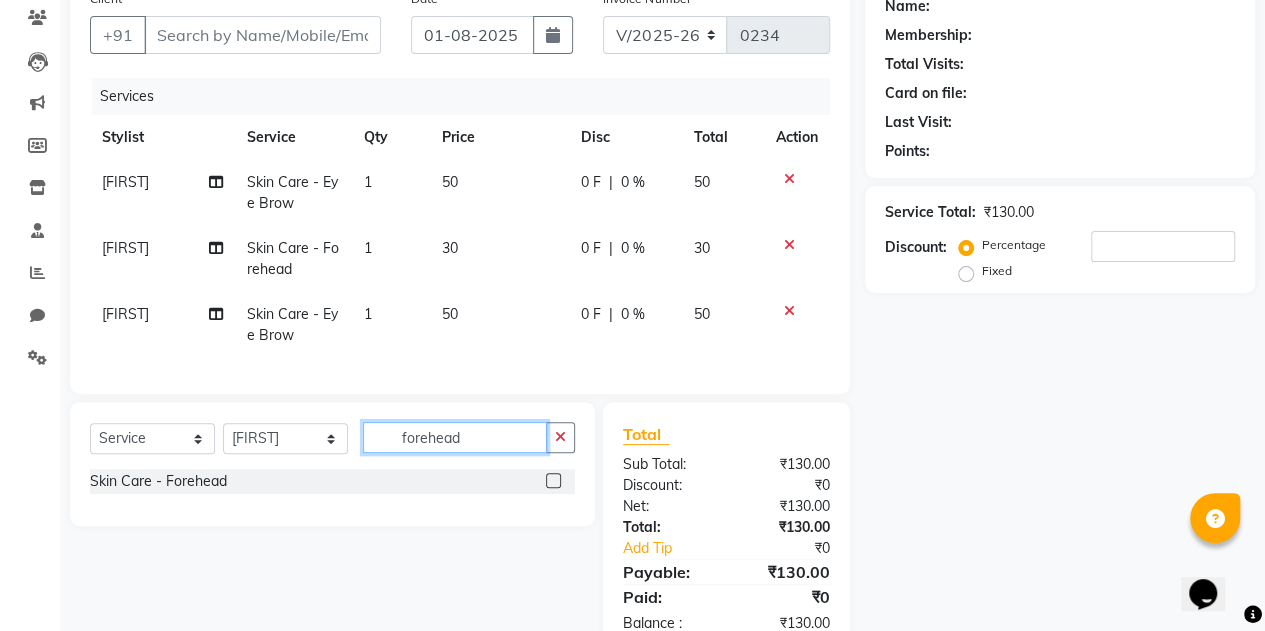 type on "forehead" 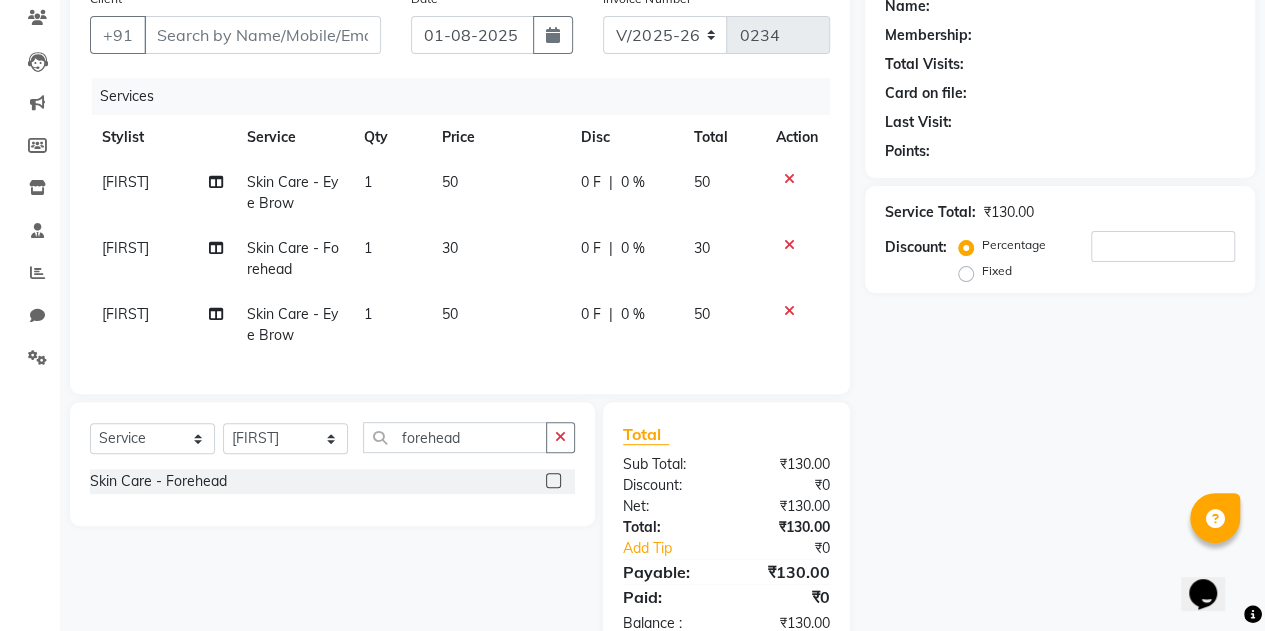 click 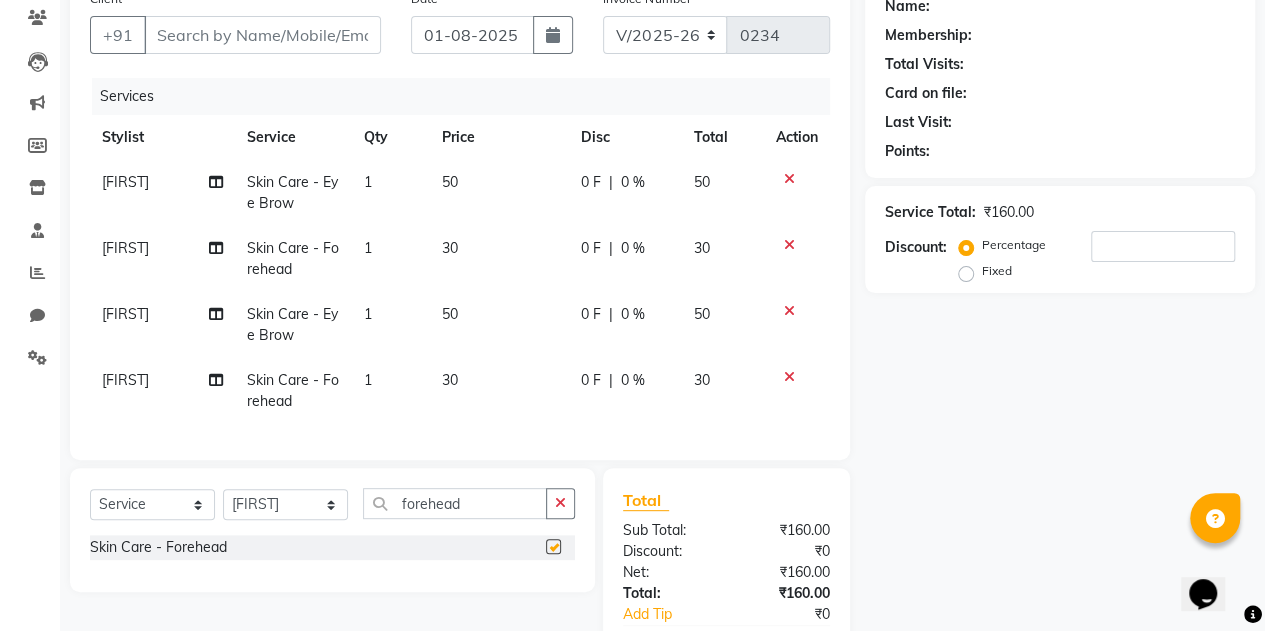 checkbox on "false" 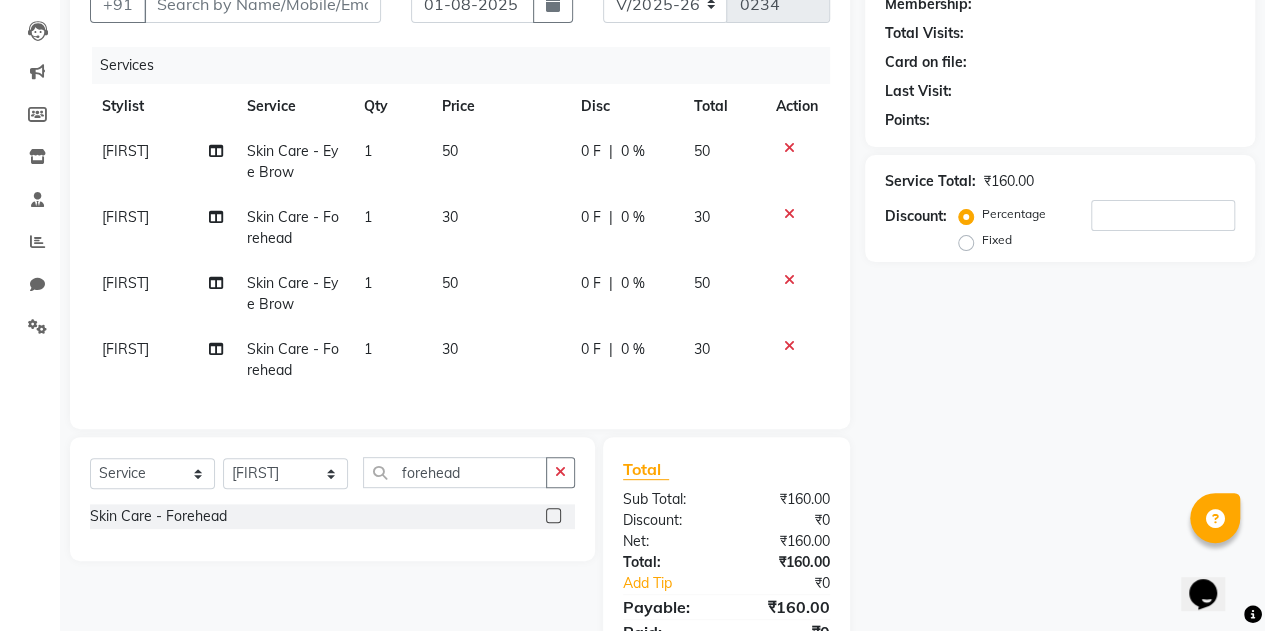 scroll, scrollTop: 0, scrollLeft: 0, axis: both 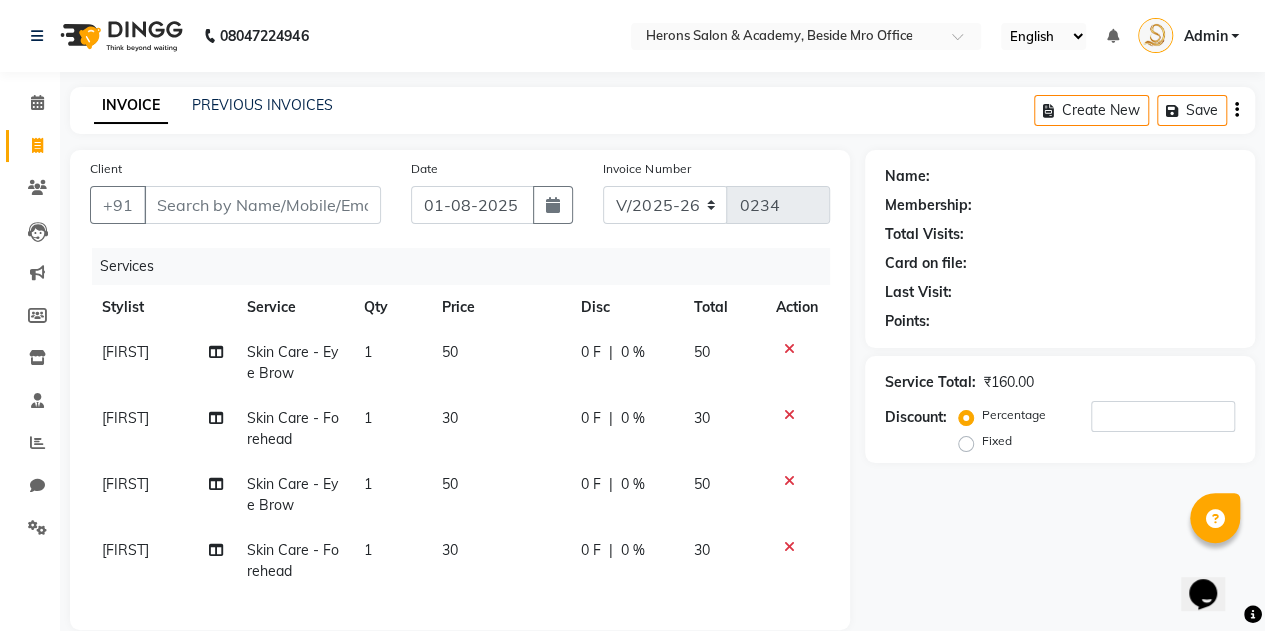 click 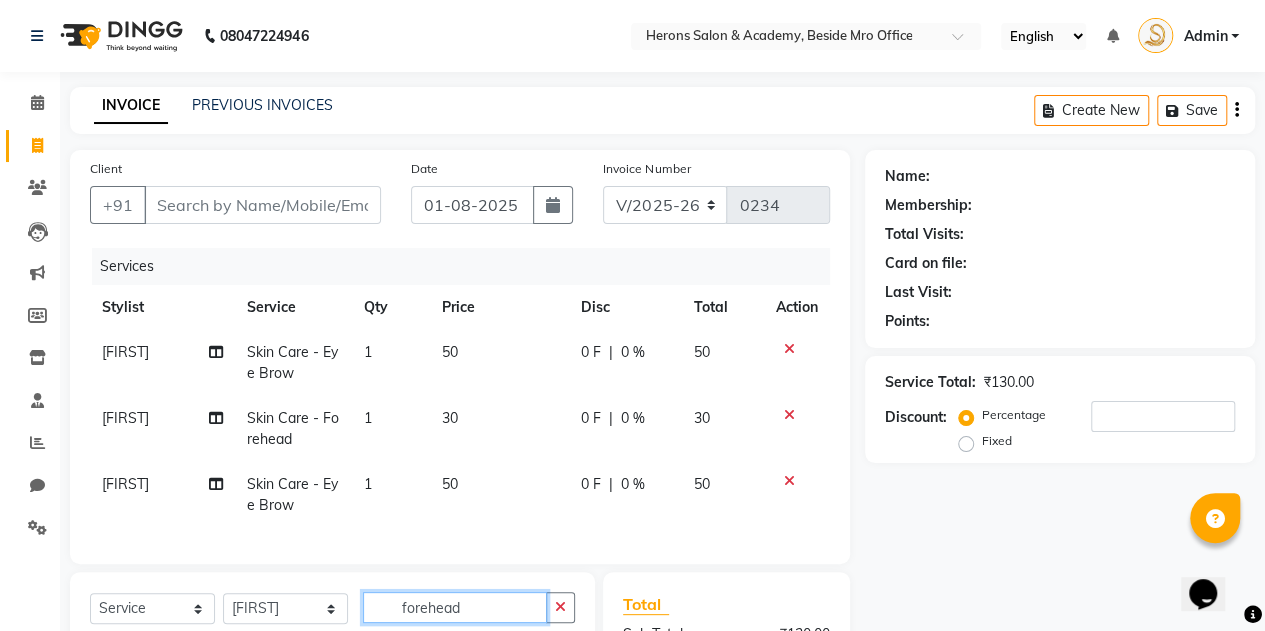 click on "forehead" 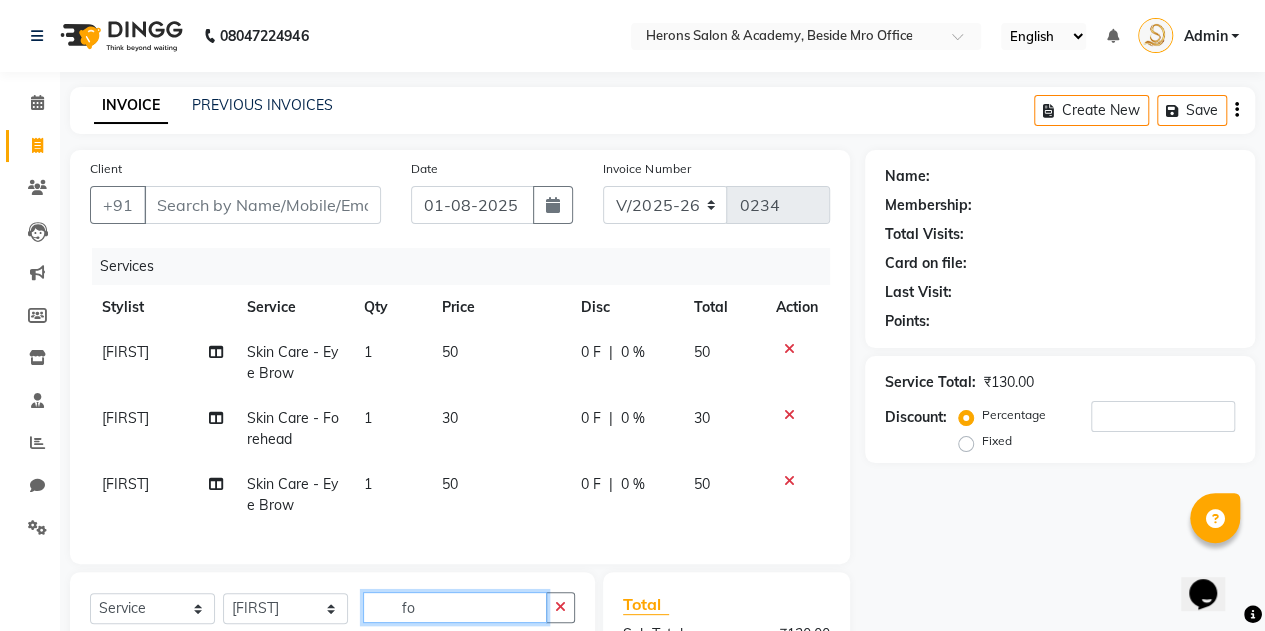 type on "f" 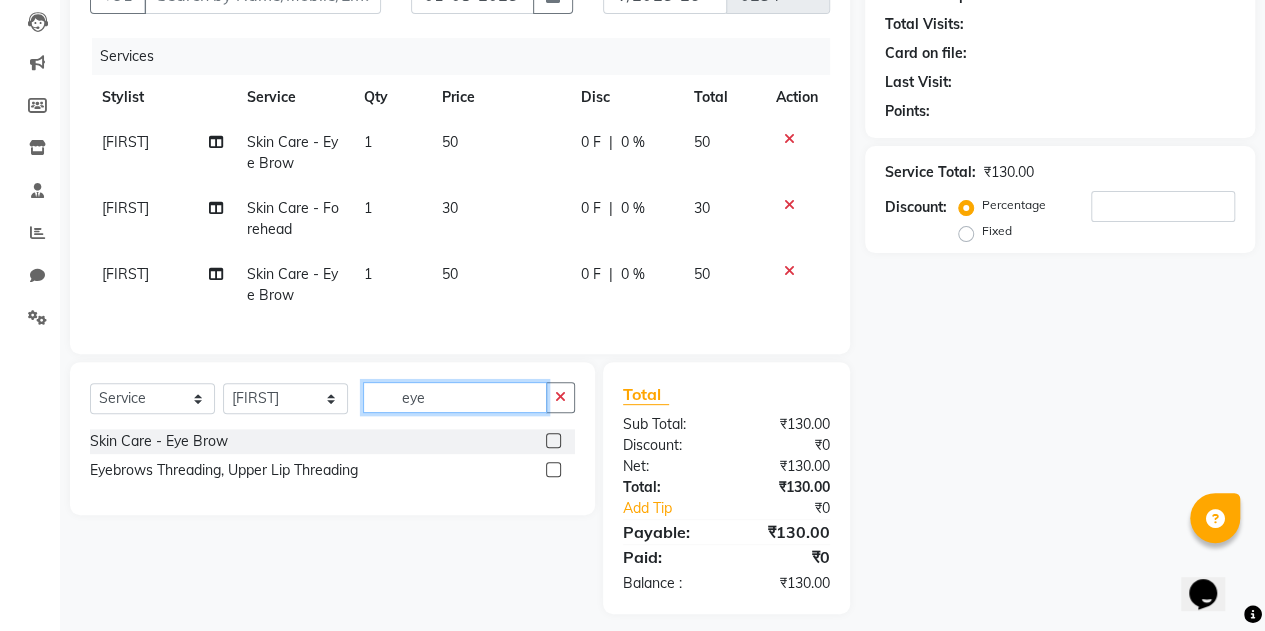 scroll, scrollTop: 236, scrollLeft: 0, axis: vertical 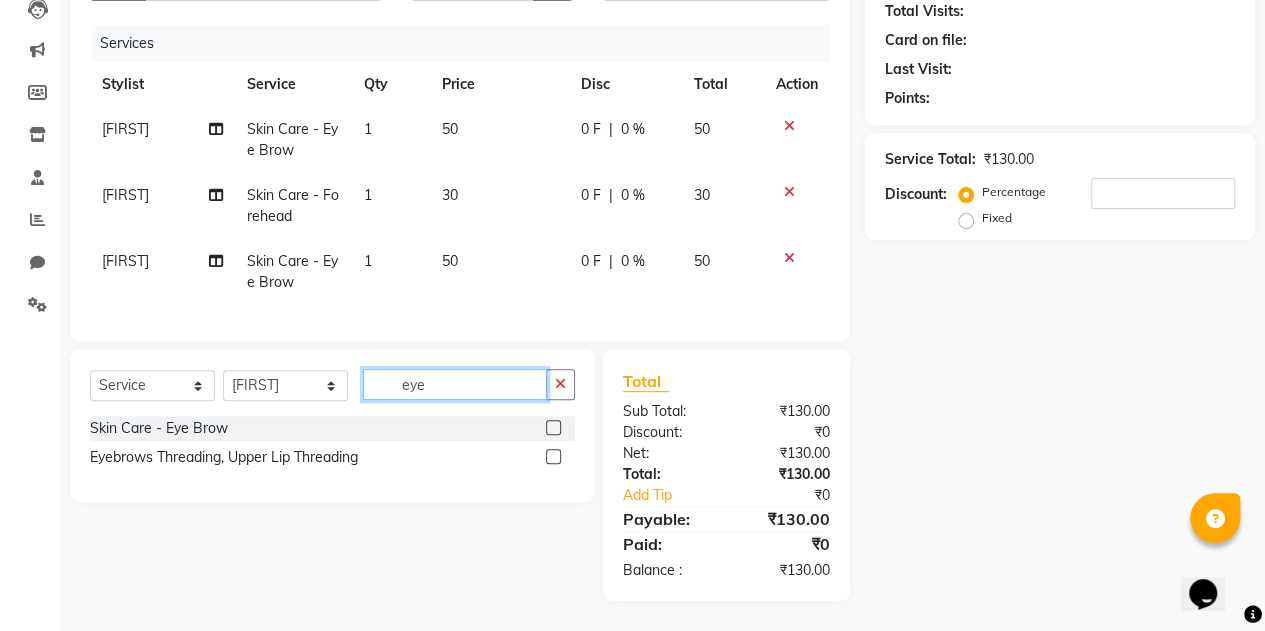 type on "eye" 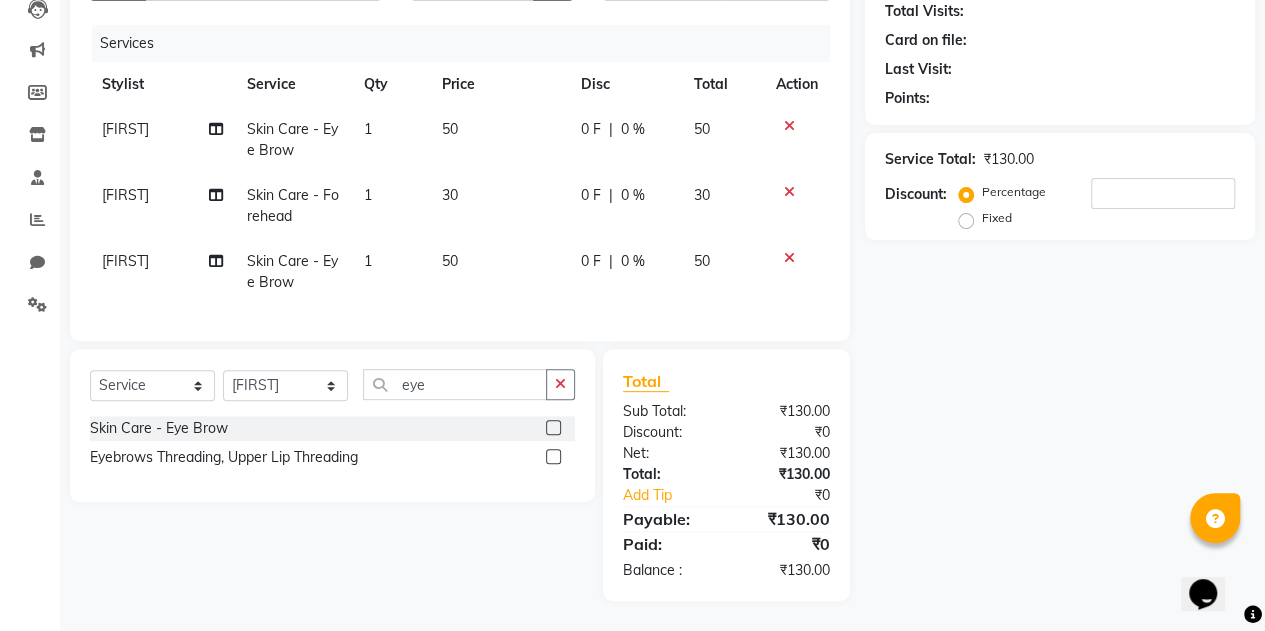 click 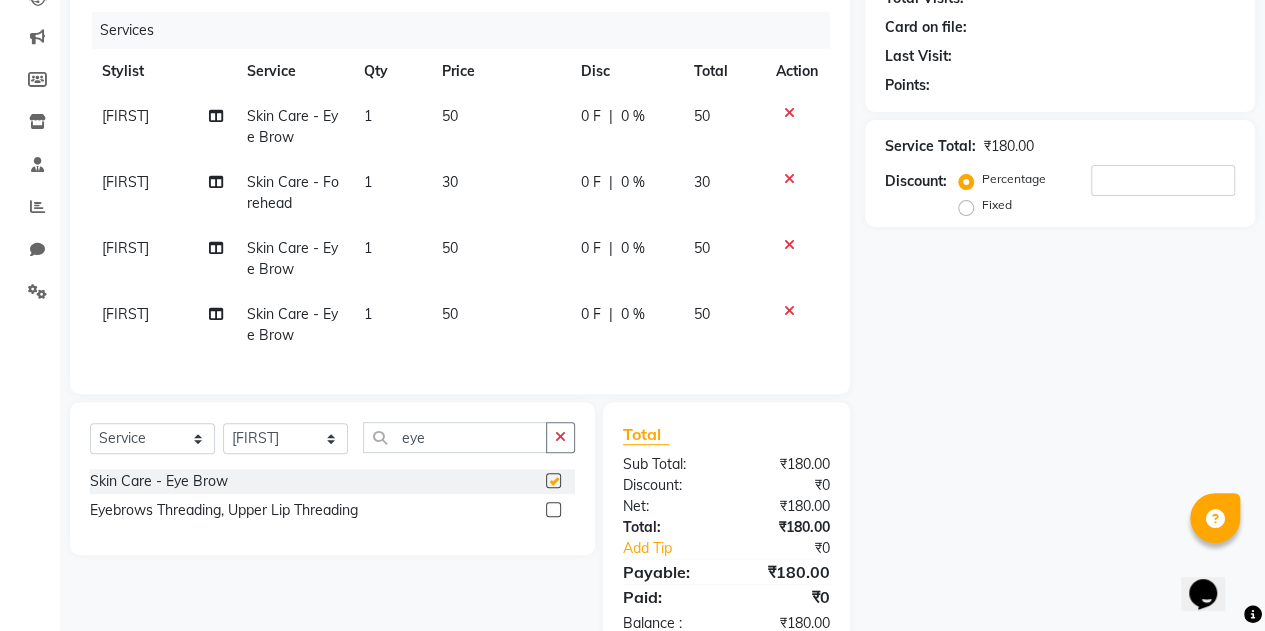 checkbox on "false" 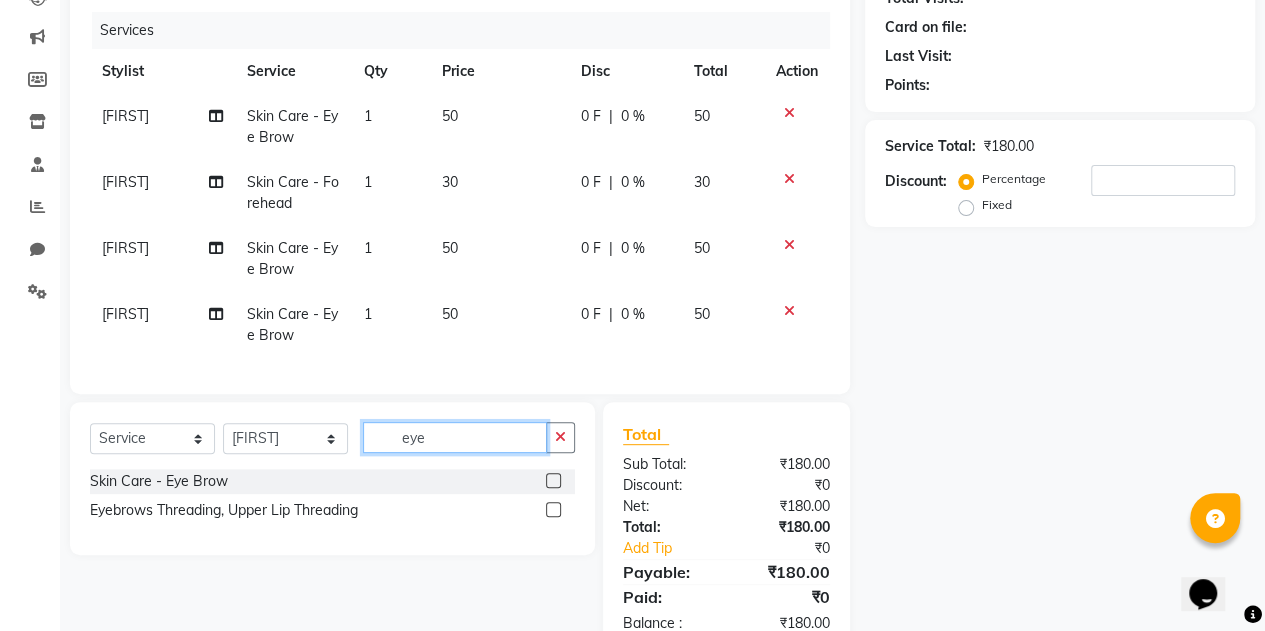 click on "eye" 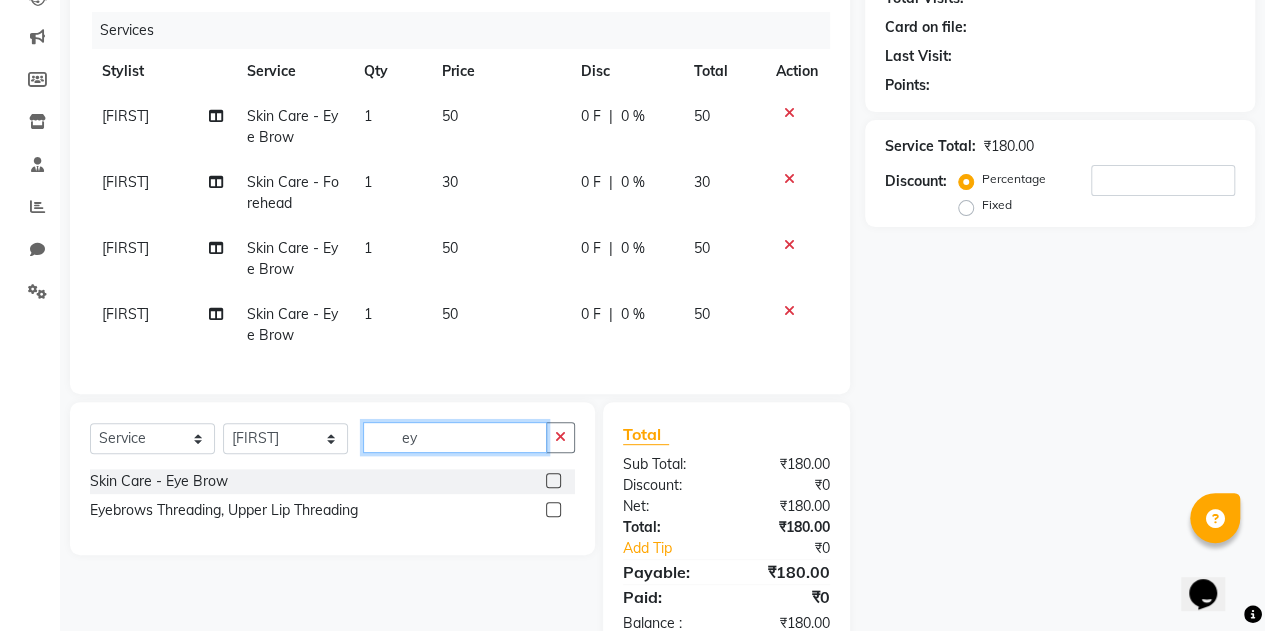 type on "e" 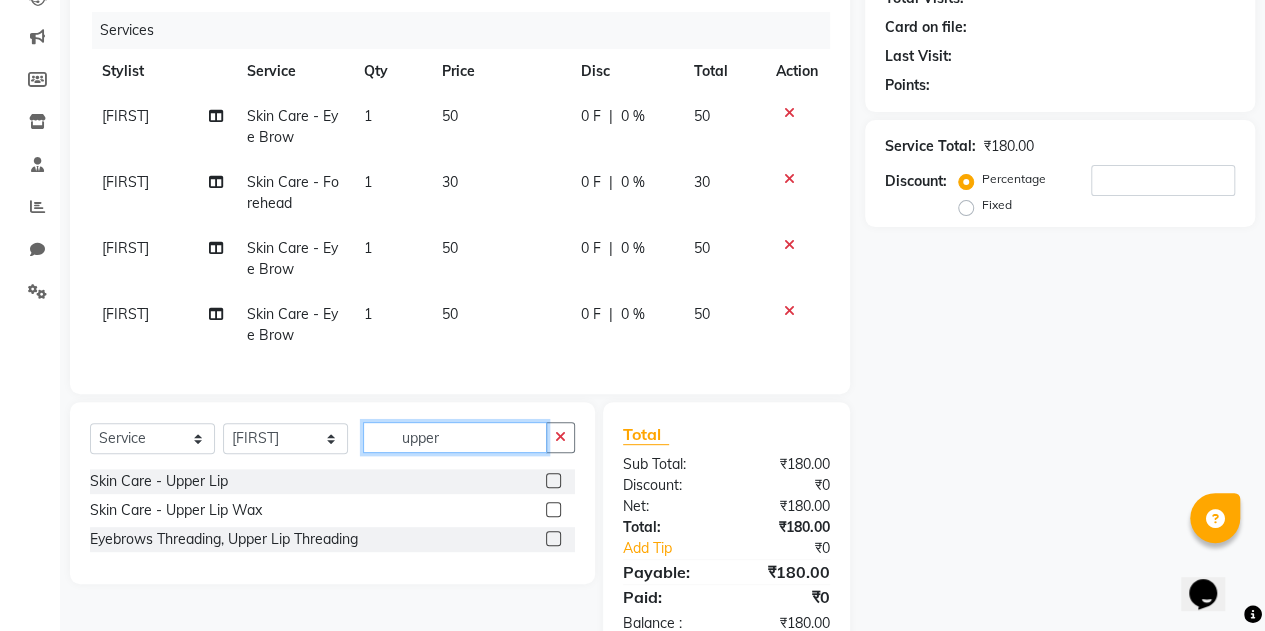 type on "upper" 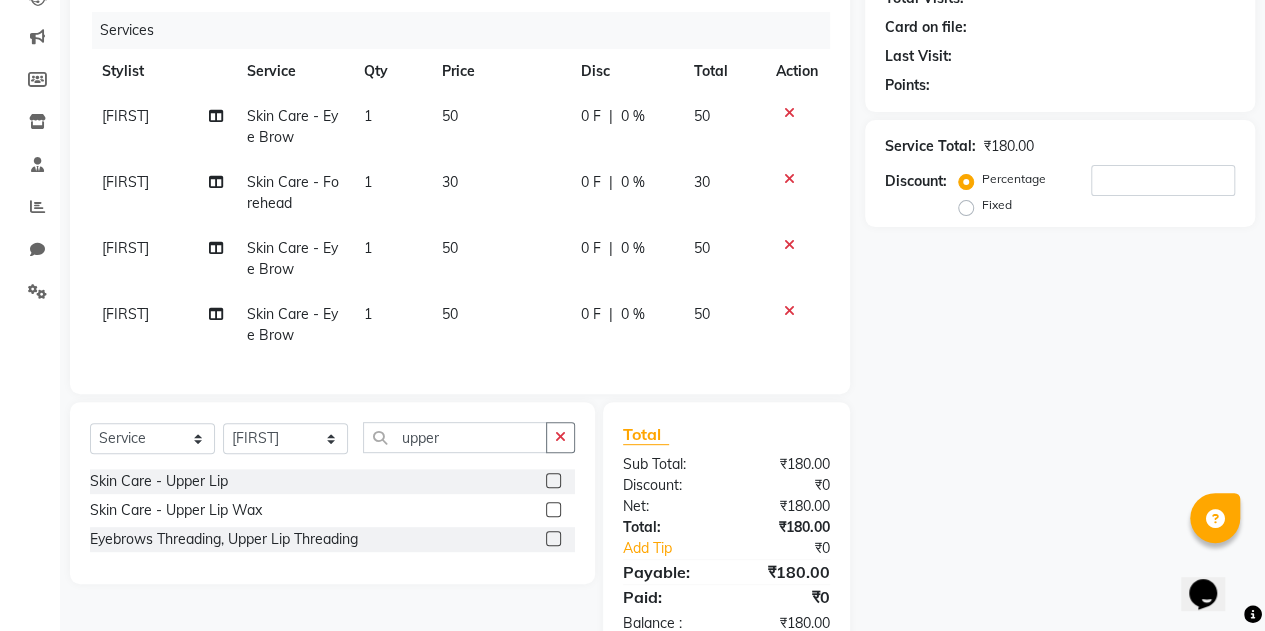click 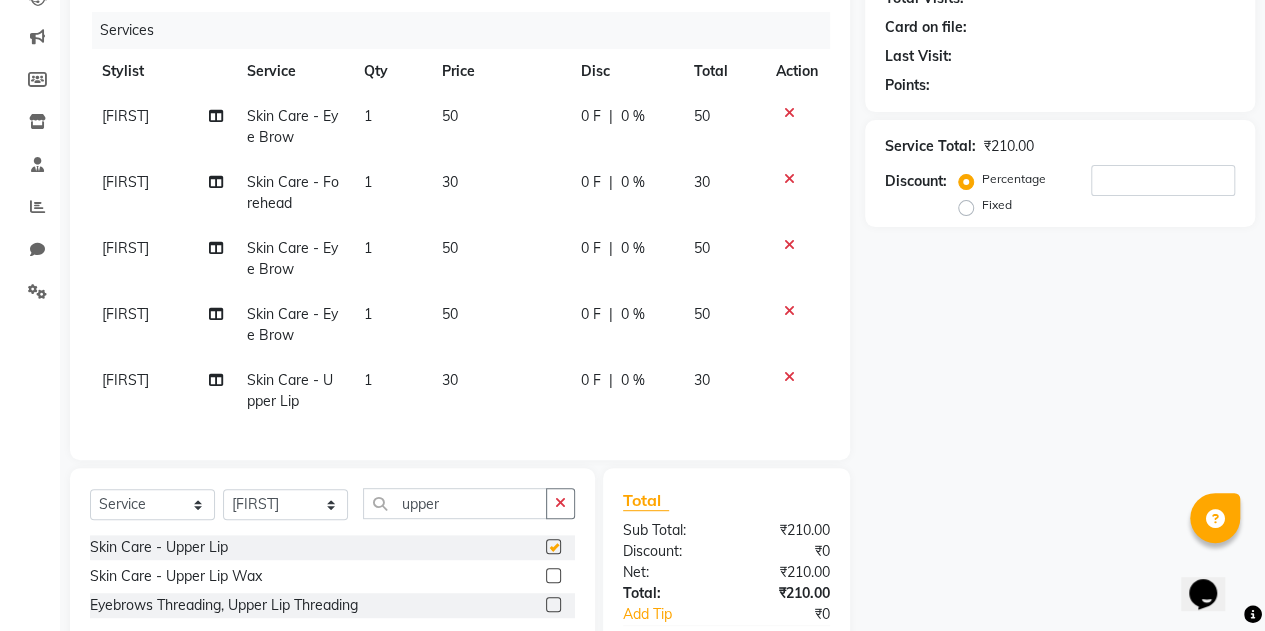 checkbox on "false" 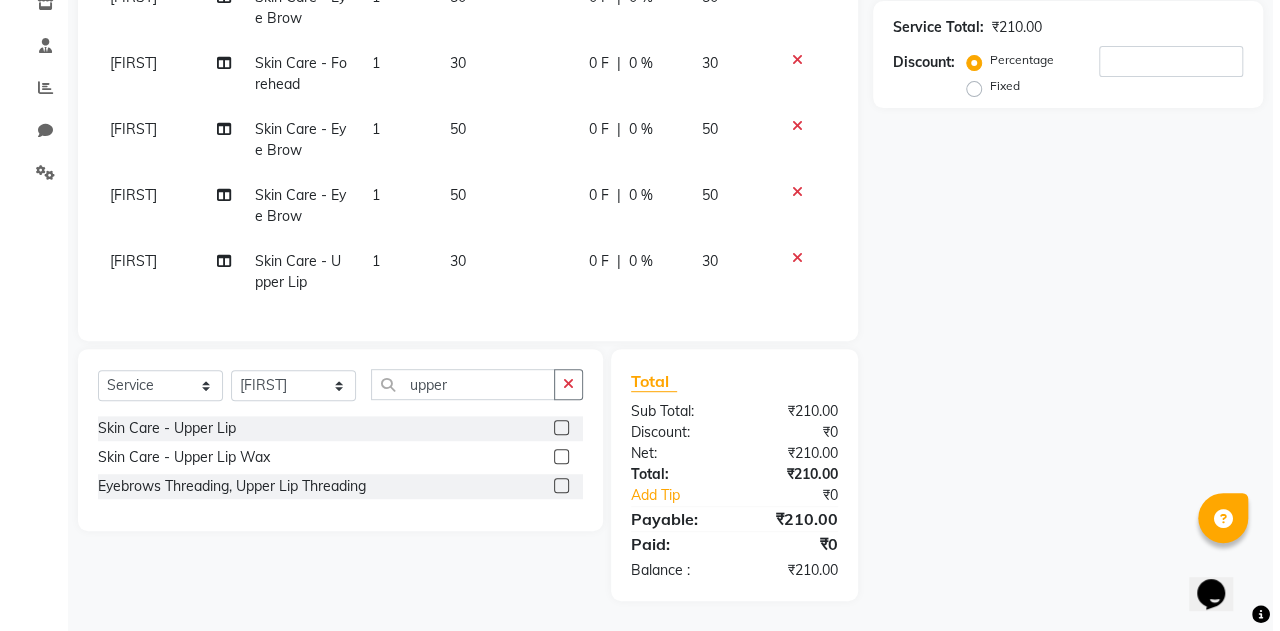 scroll, scrollTop: 0, scrollLeft: 0, axis: both 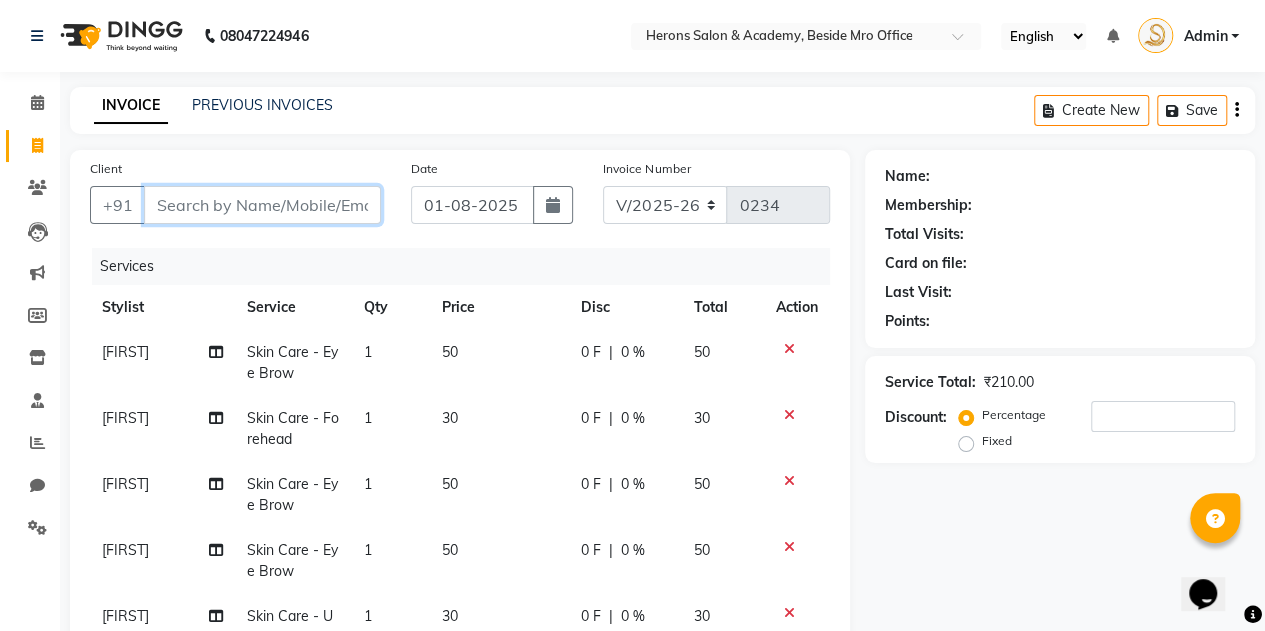 click on "Client" at bounding box center [262, 205] 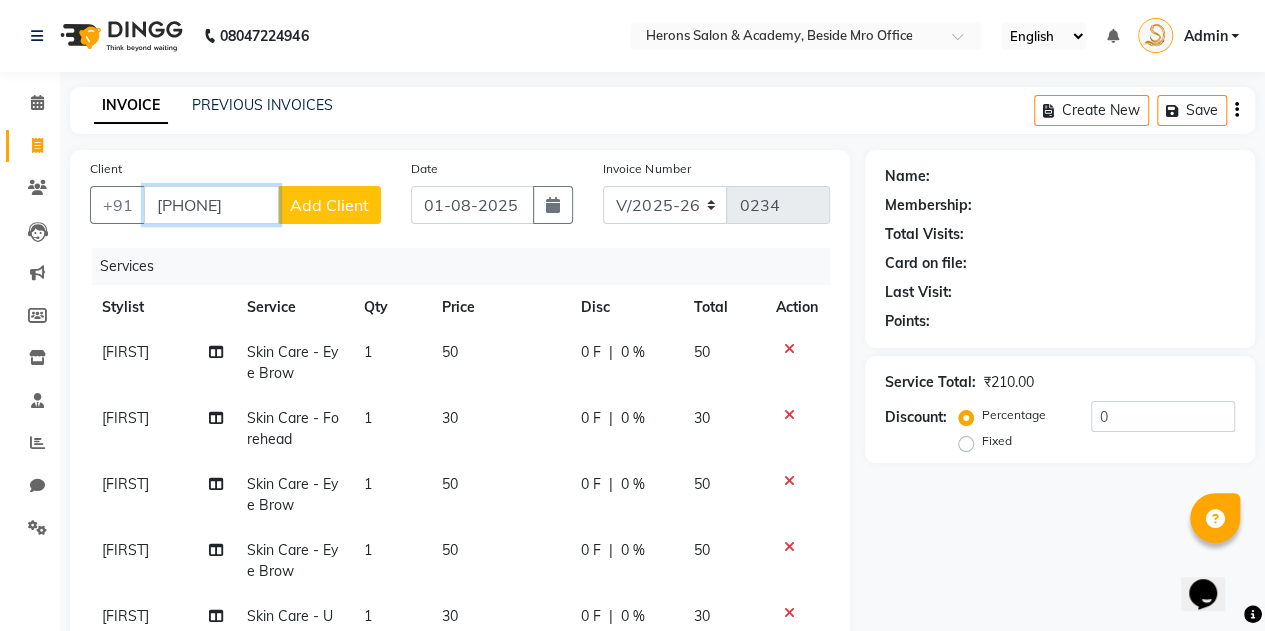 type on "[PHONE]" 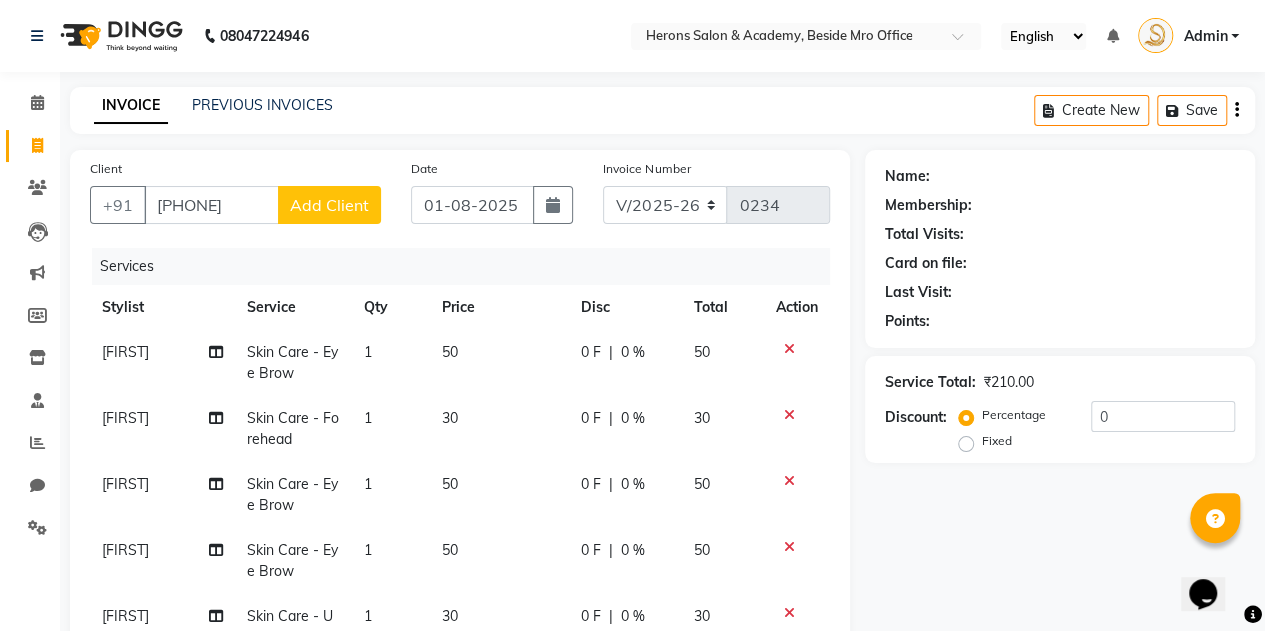 click on "Add Client" 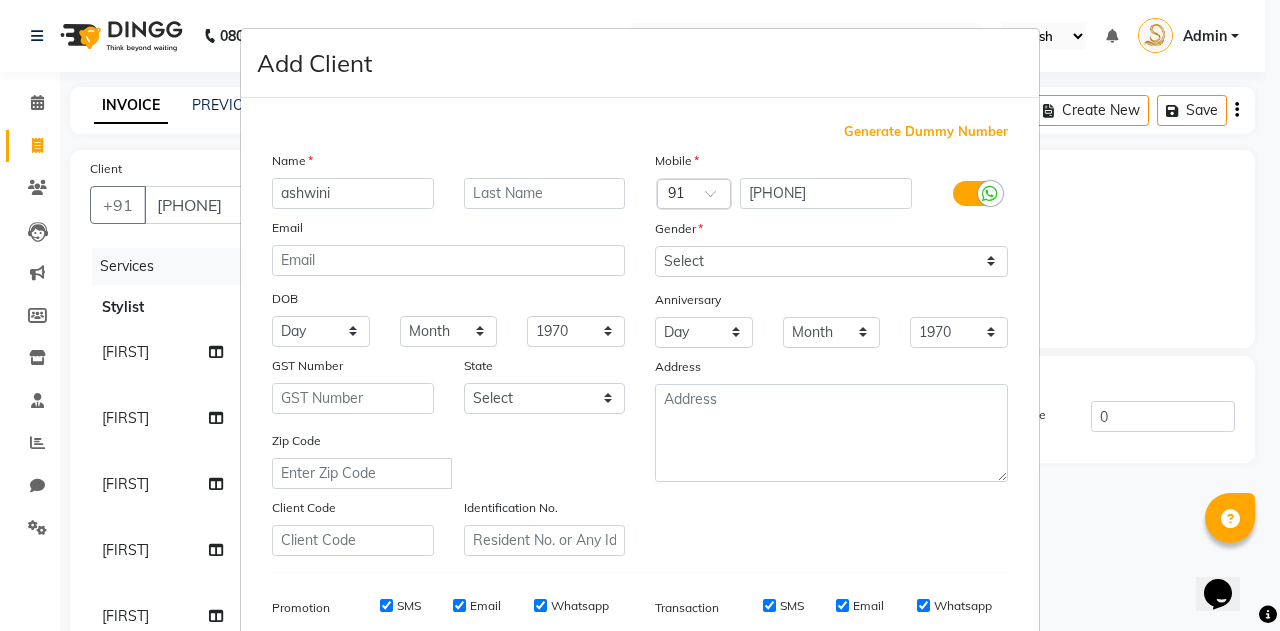 type on "ashwini" 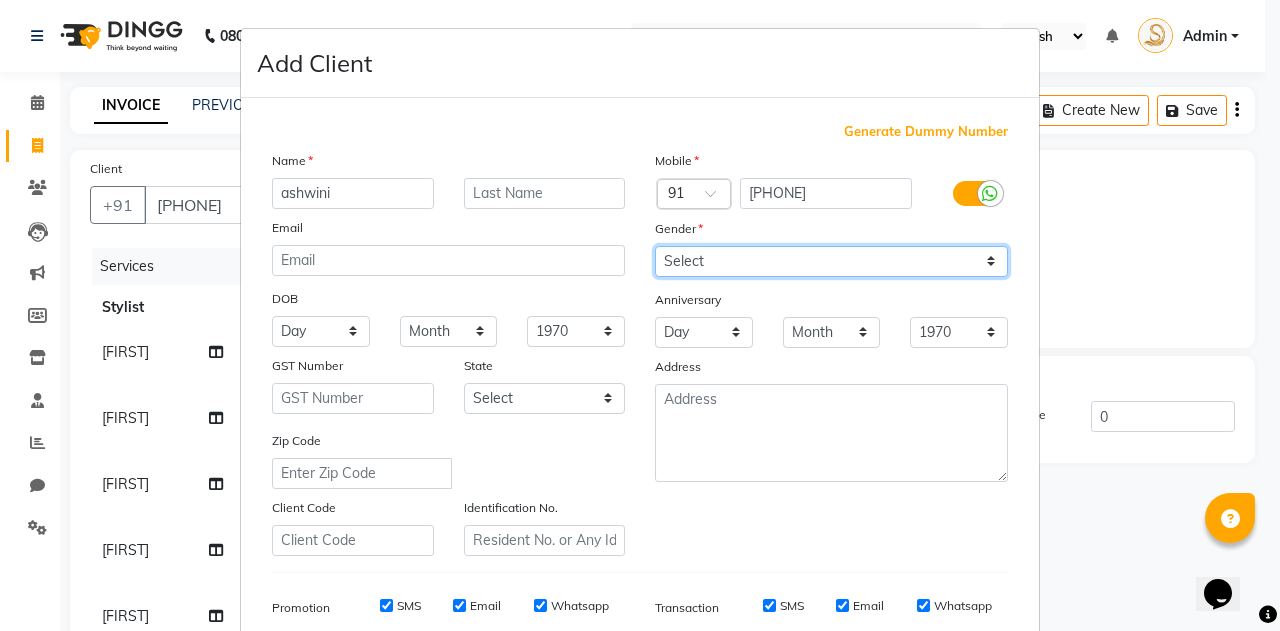 click on "Select Male Female Other Prefer Not To Say" at bounding box center (831, 261) 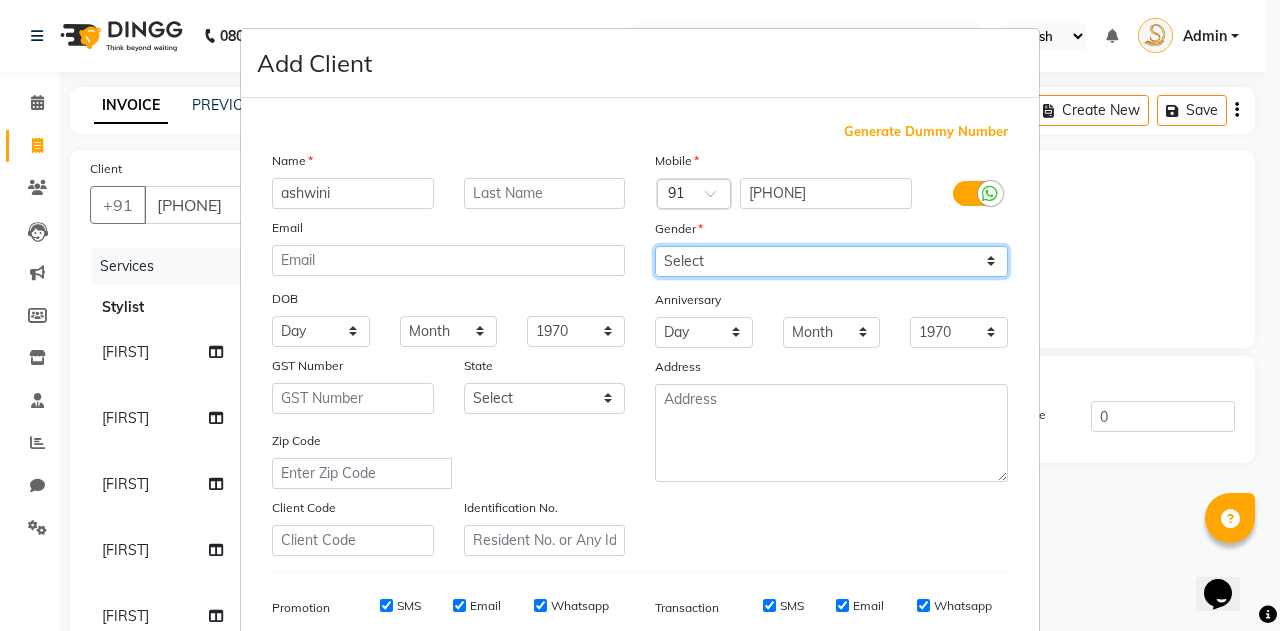select on "female" 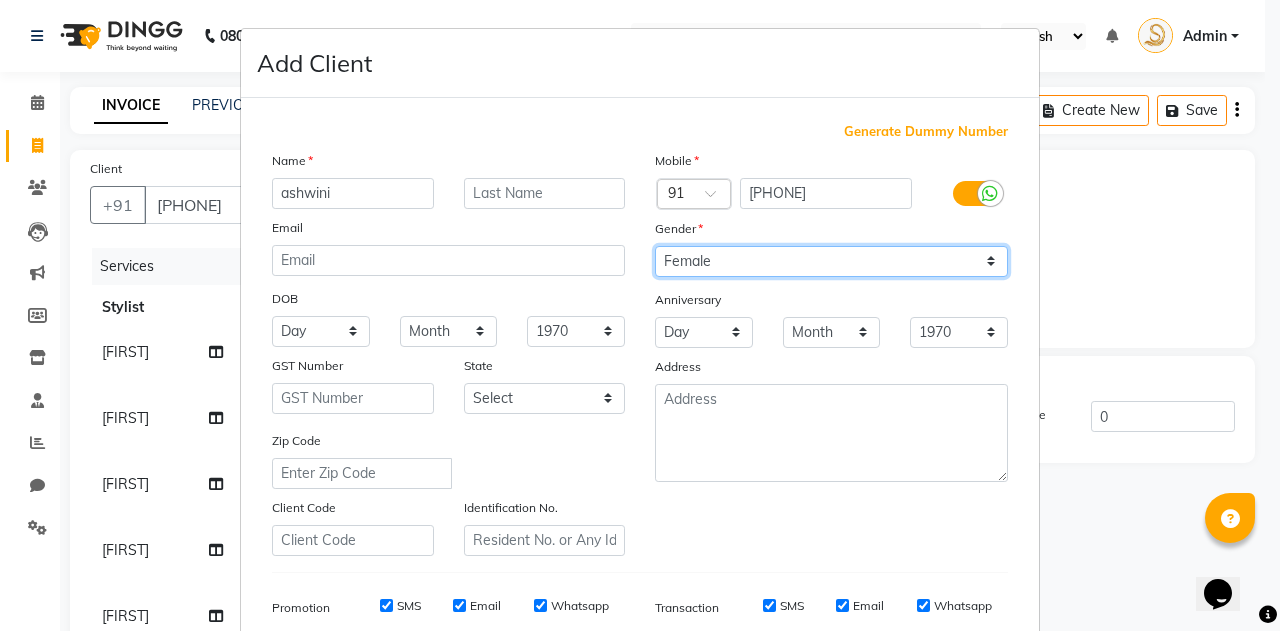 click on "Select Male Female Other Prefer Not To Say" at bounding box center (831, 261) 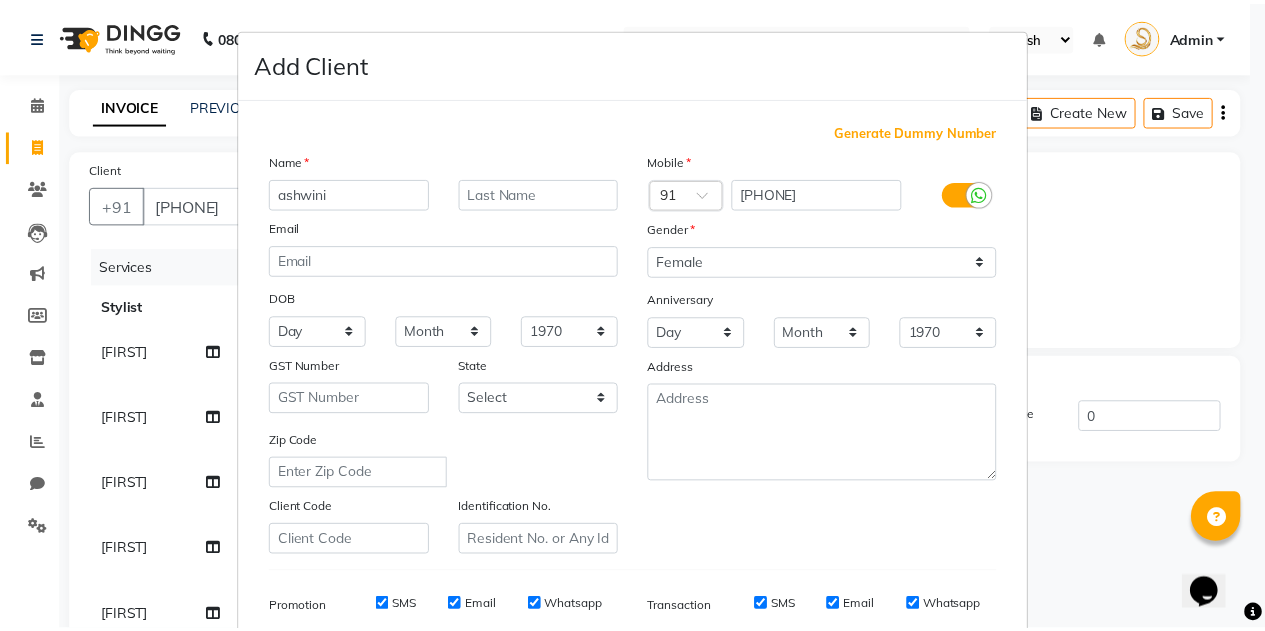 scroll, scrollTop: 288, scrollLeft: 0, axis: vertical 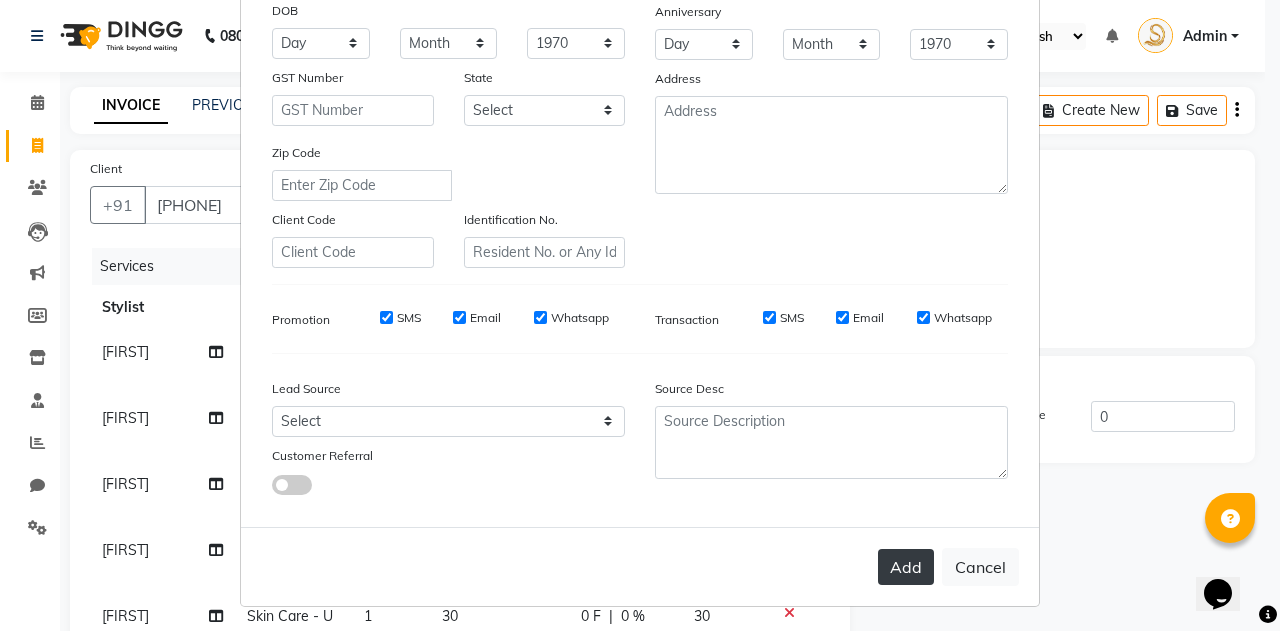 click on "Add" at bounding box center (906, 567) 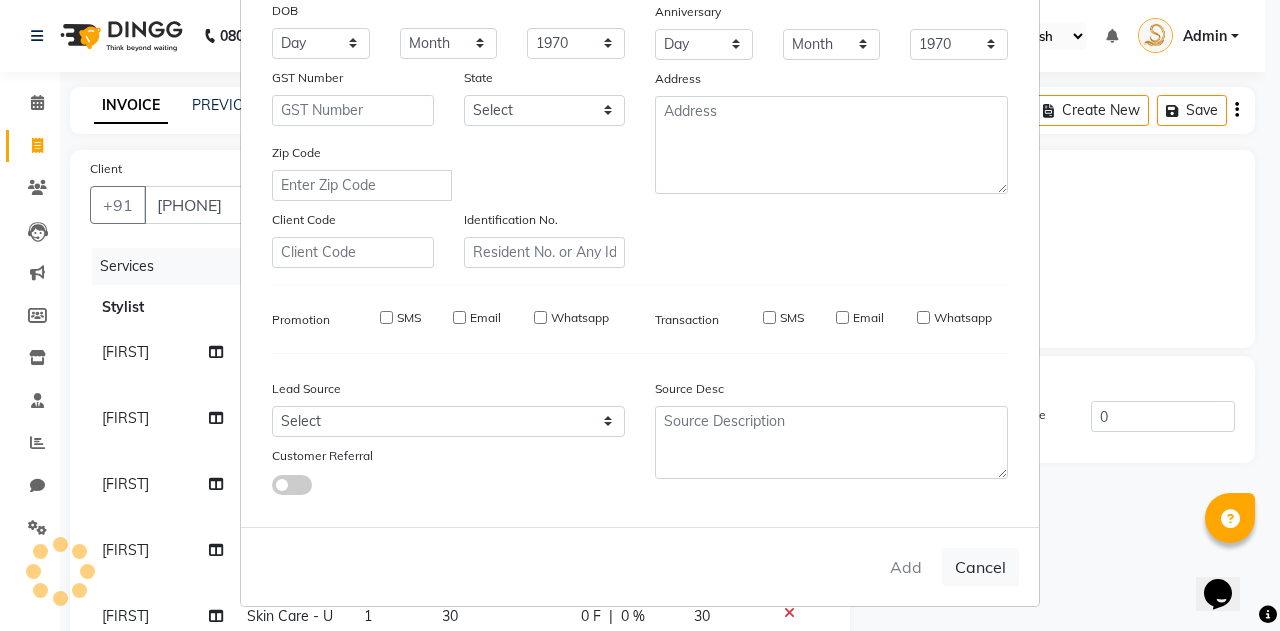 type 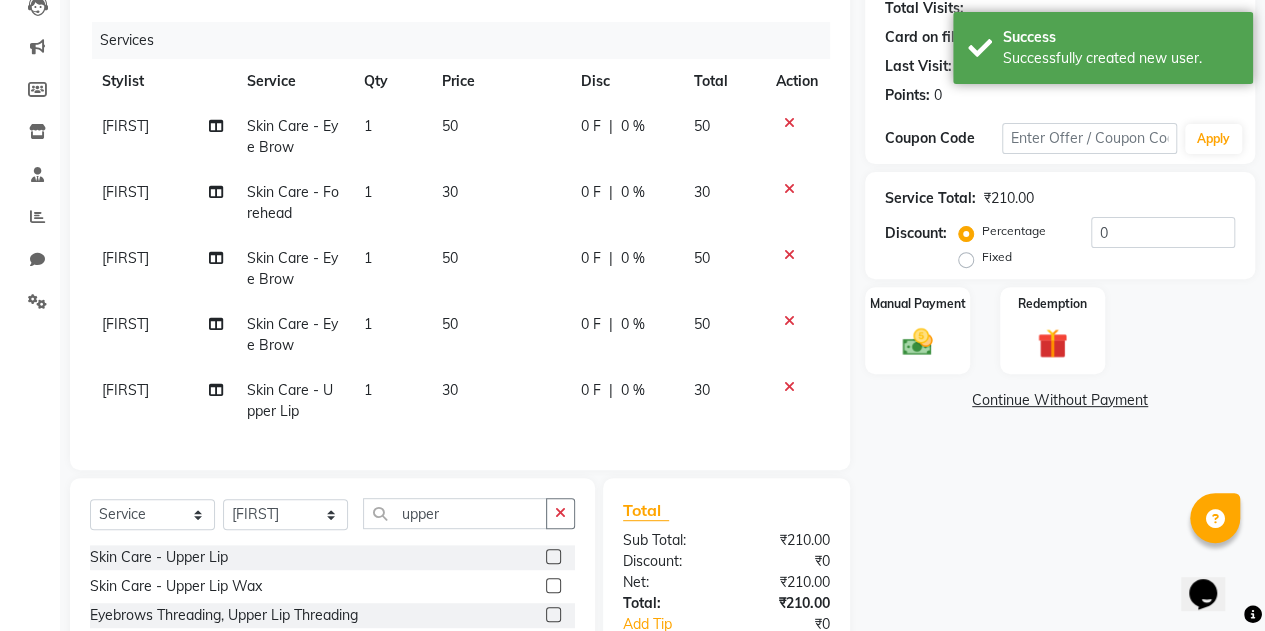 scroll, scrollTop: 221, scrollLeft: 0, axis: vertical 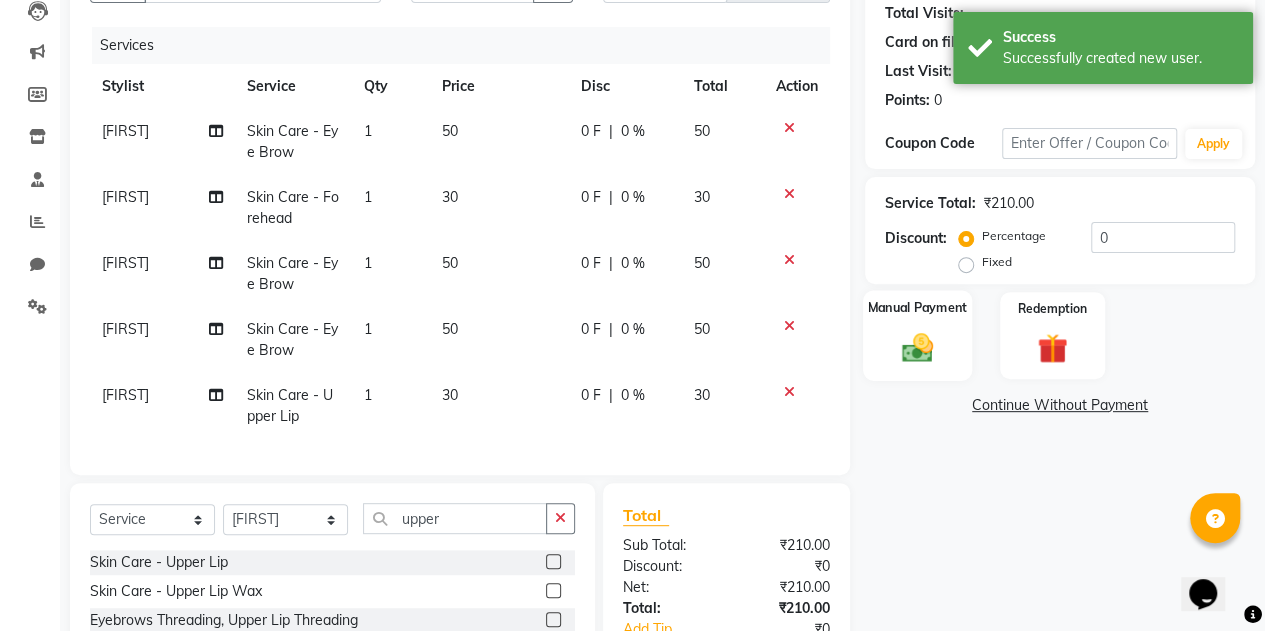 click 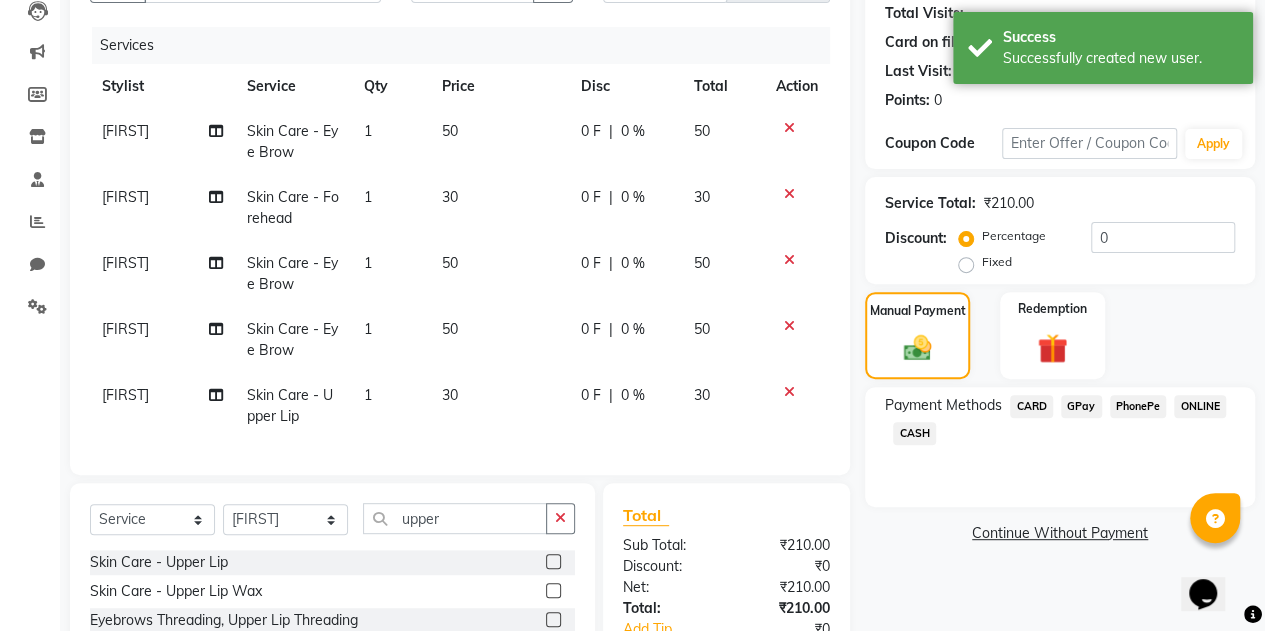 scroll, scrollTop: 368, scrollLeft: 0, axis: vertical 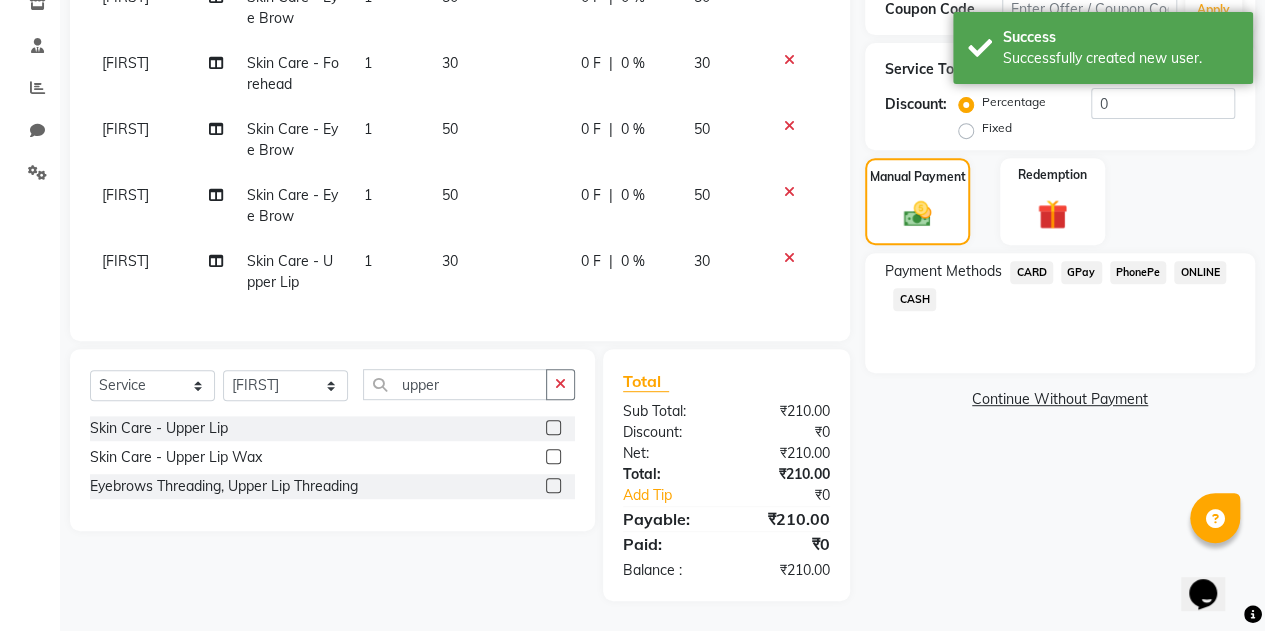 click on "CASH" 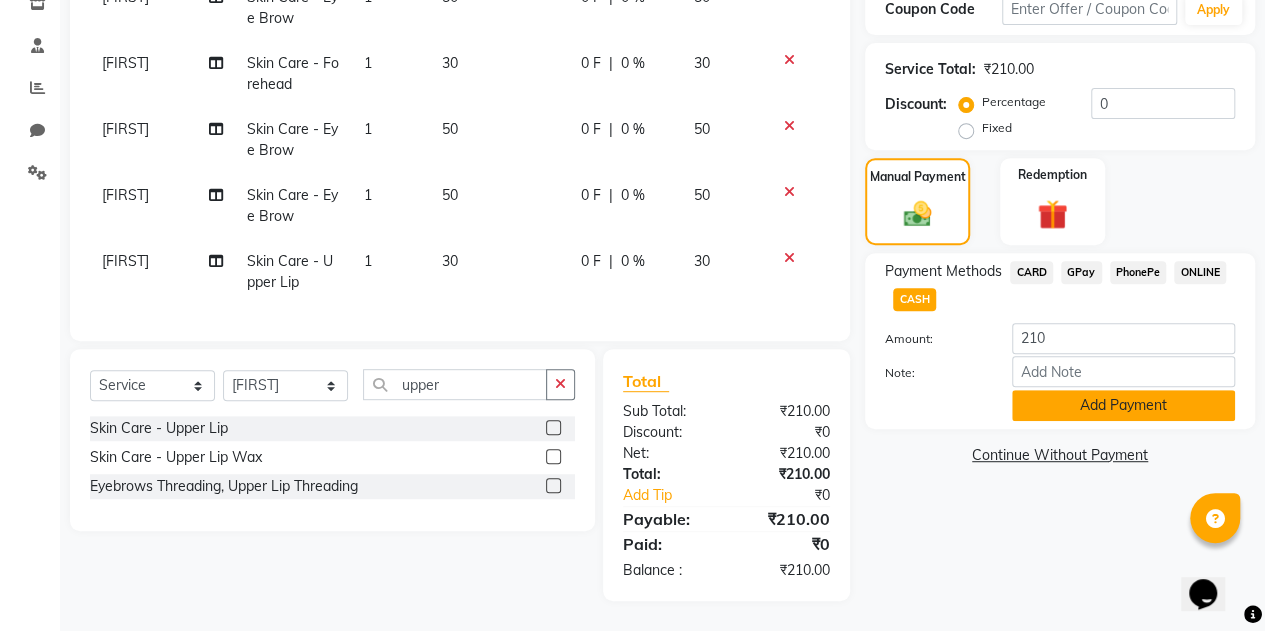 click on "Add Payment" 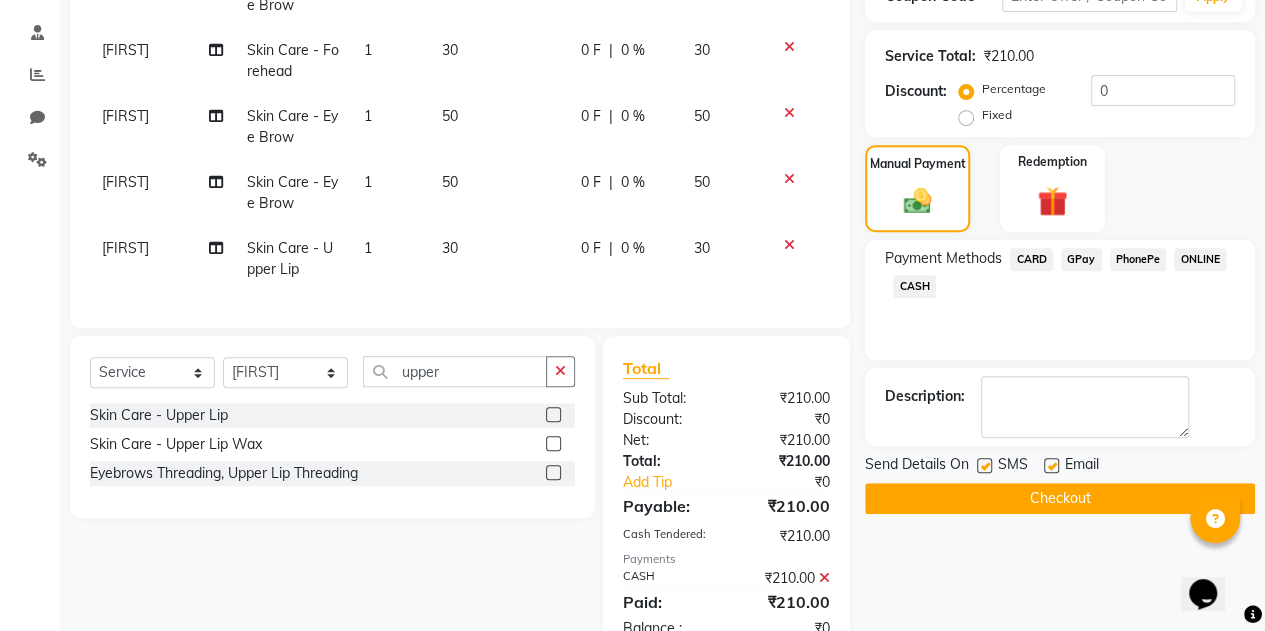 click 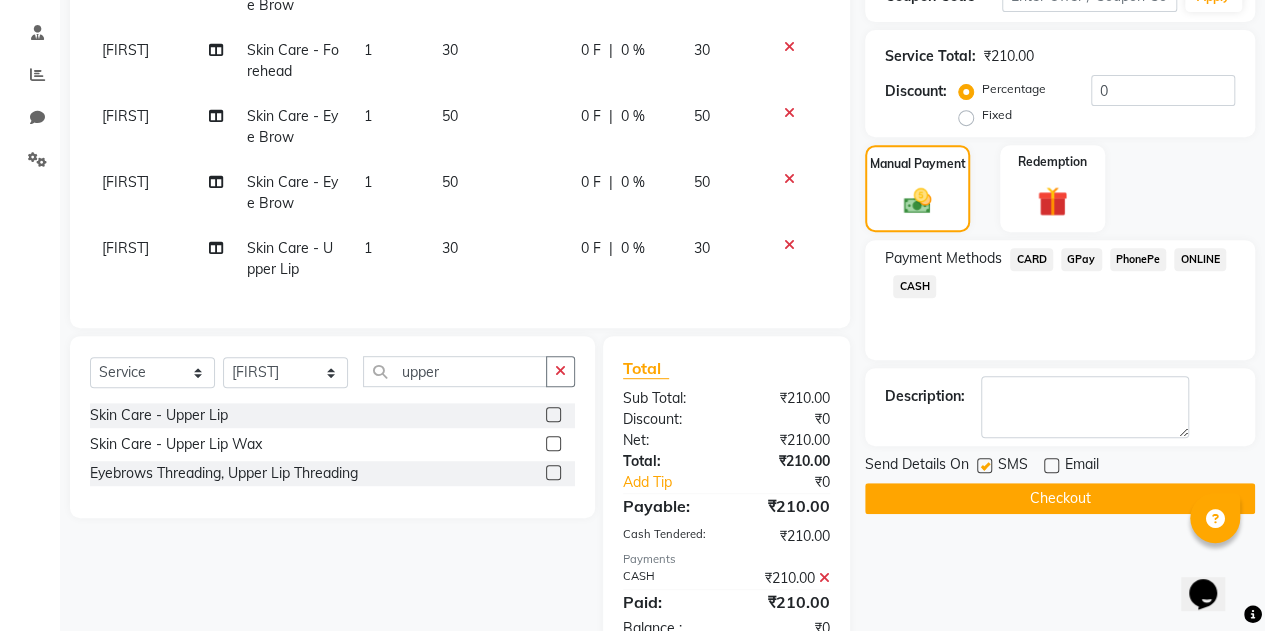 click on "Checkout" 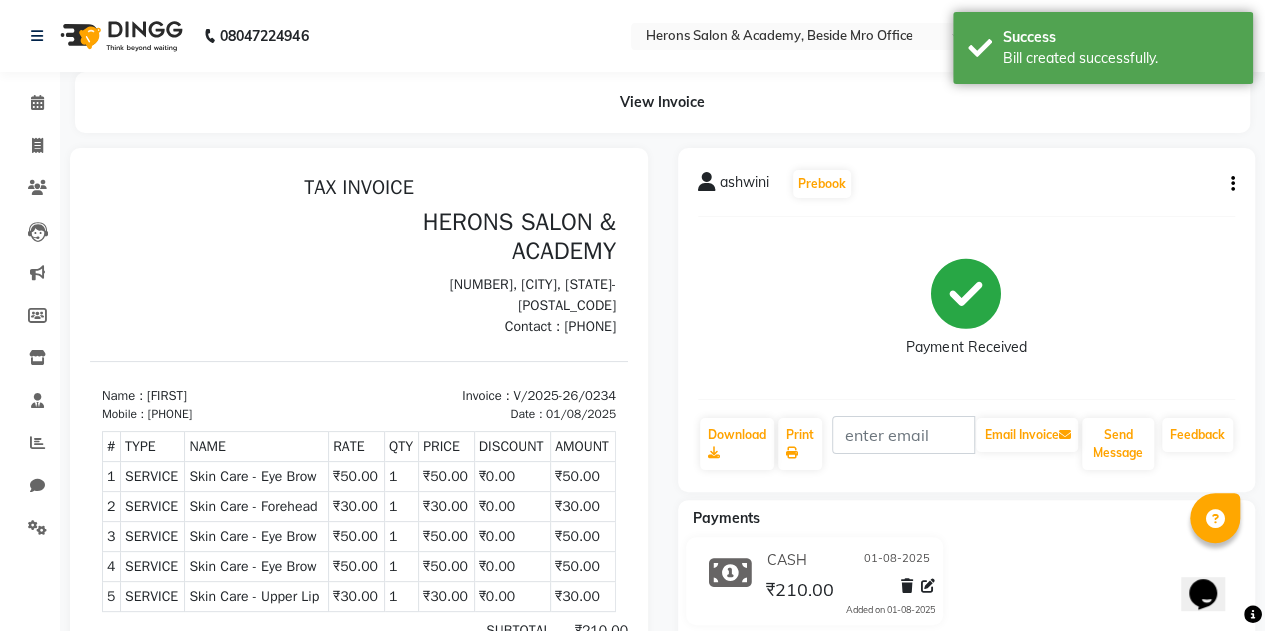 scroll, scrollTop: 0, scrollLeft: 0, axis: both 